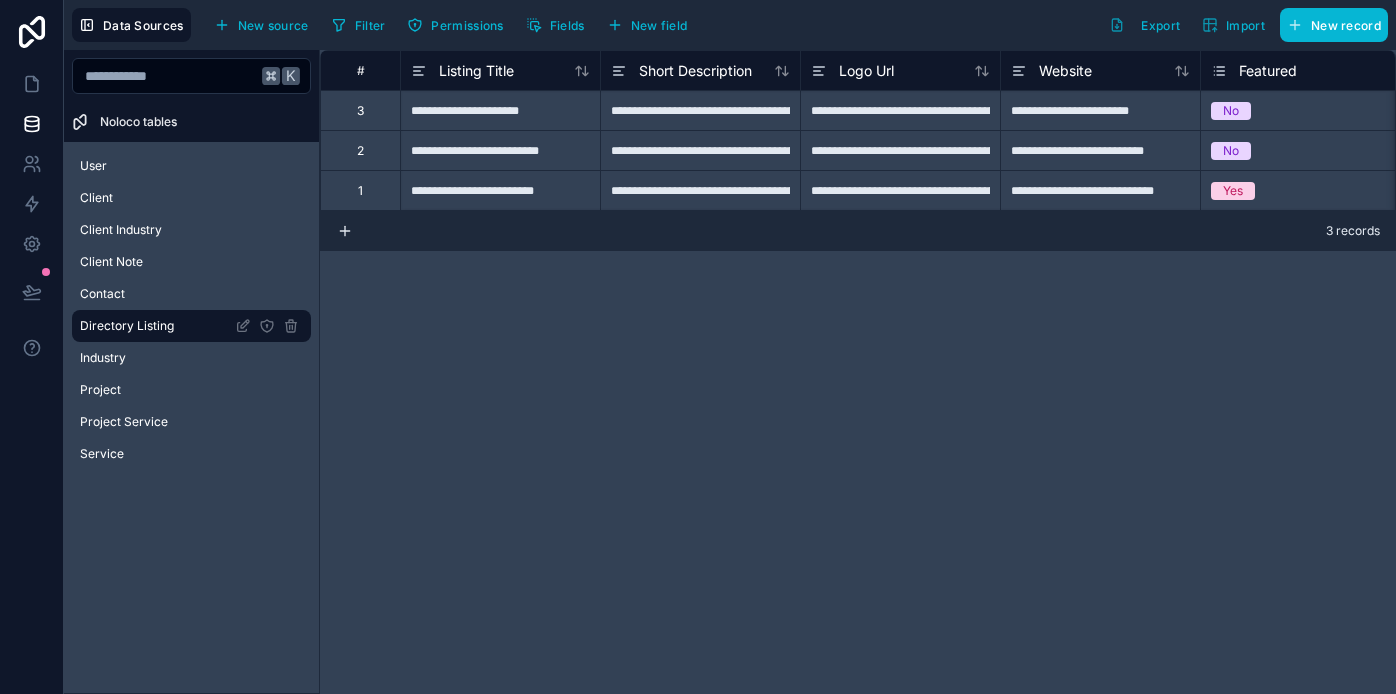scroll, scrollTop: 0, scrollLeft: 0, axis: both 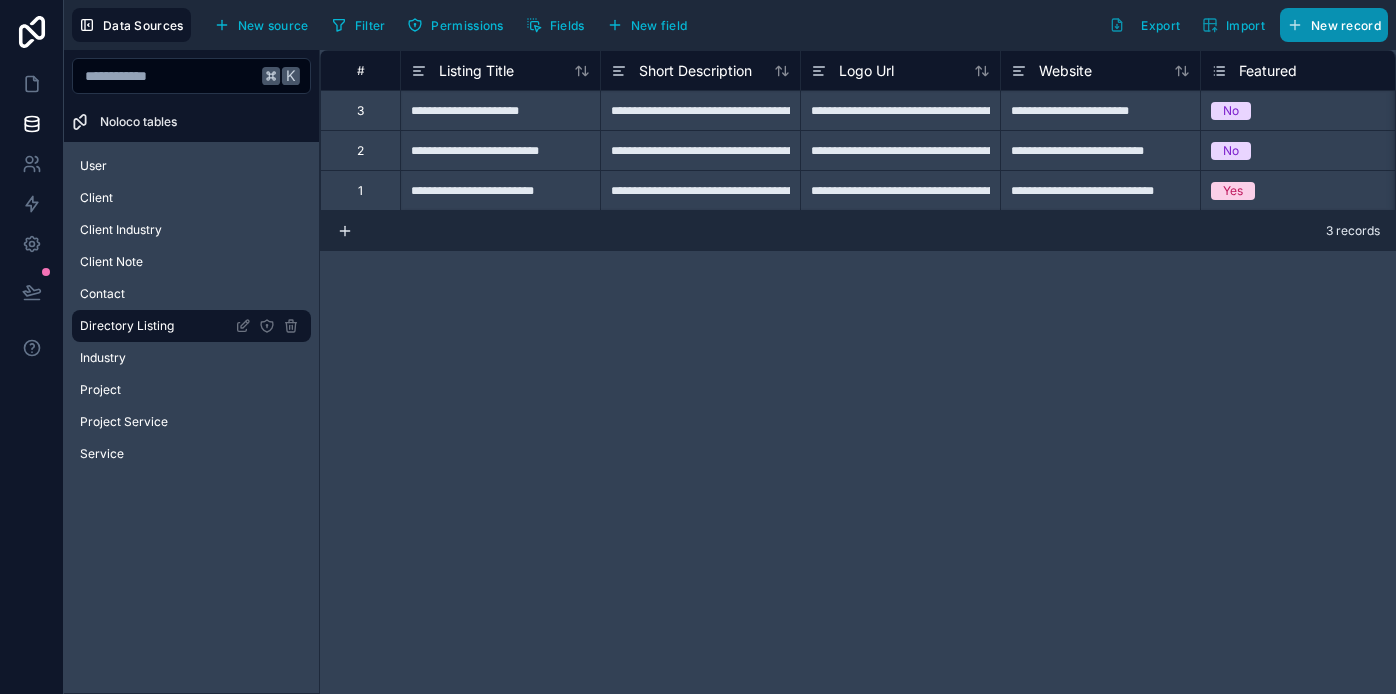 click on "New record" at bounding box center [1346, 25] 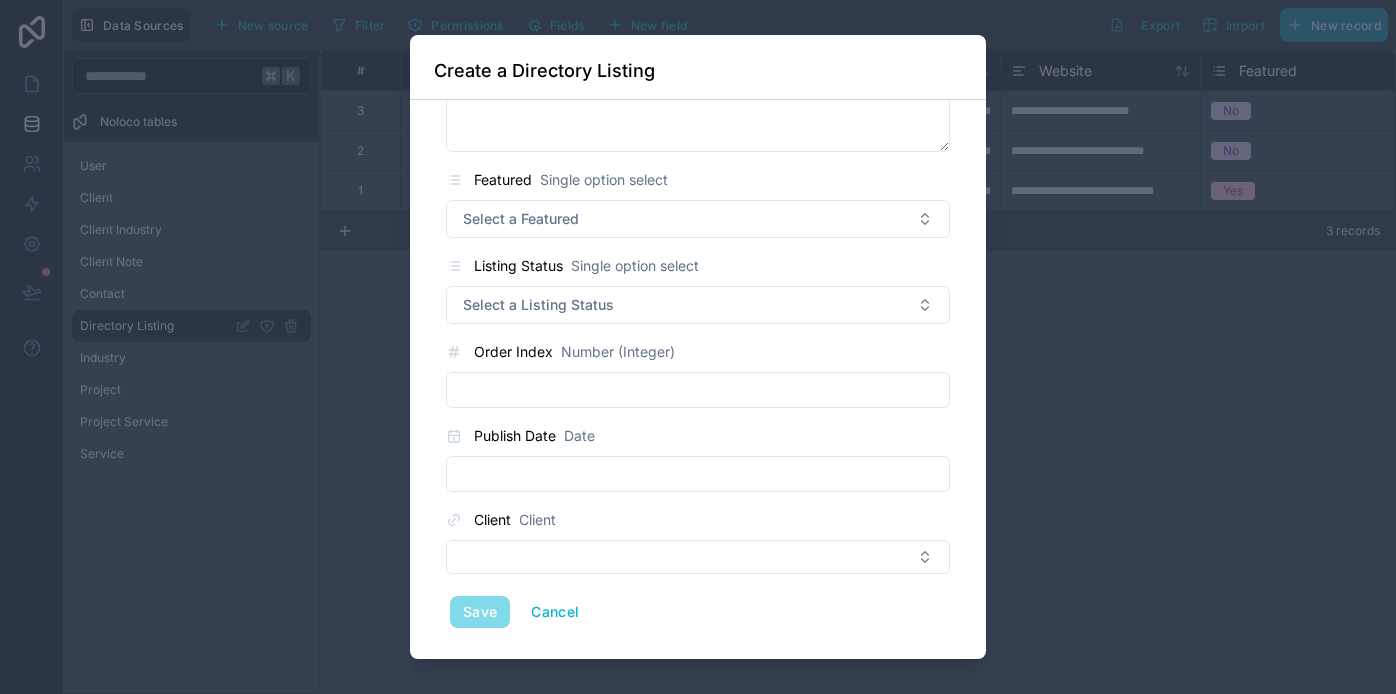 scroll, scrollTop: 397, scrollLeft: 0, axis: vertical 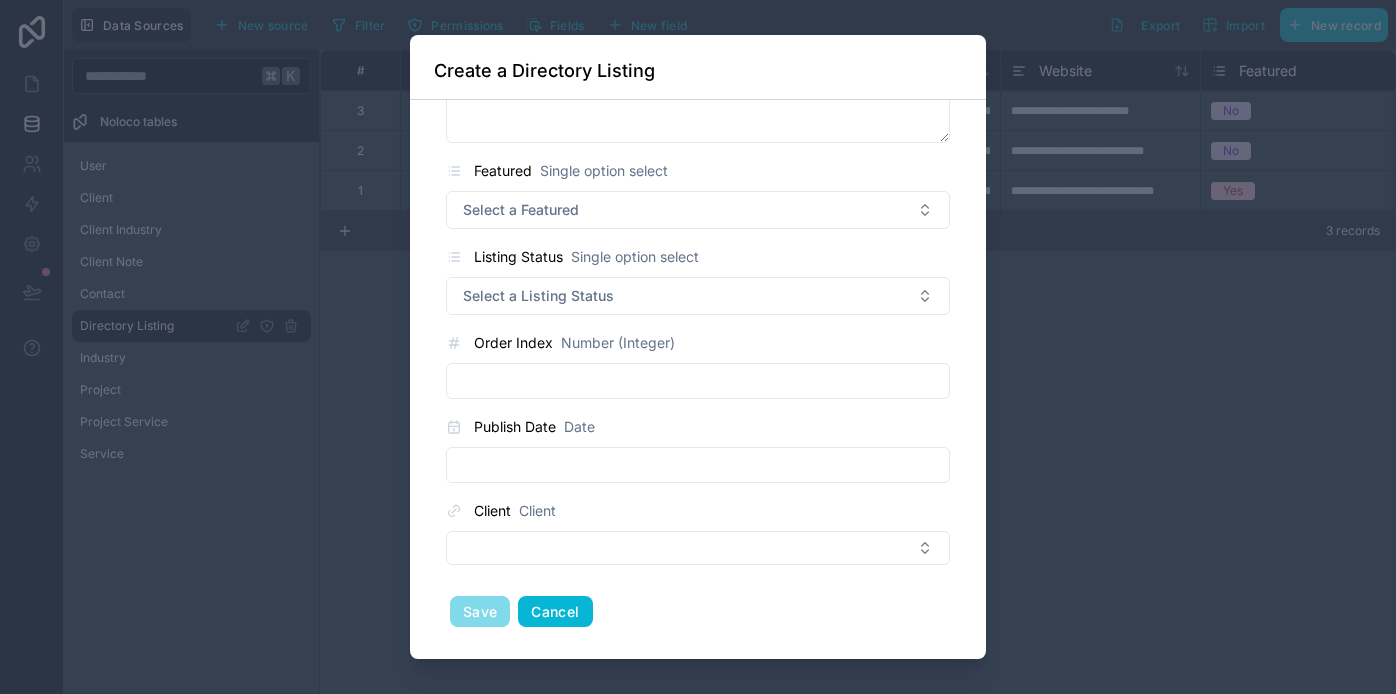 click on "Cancel" at bounding box center (555, 612) 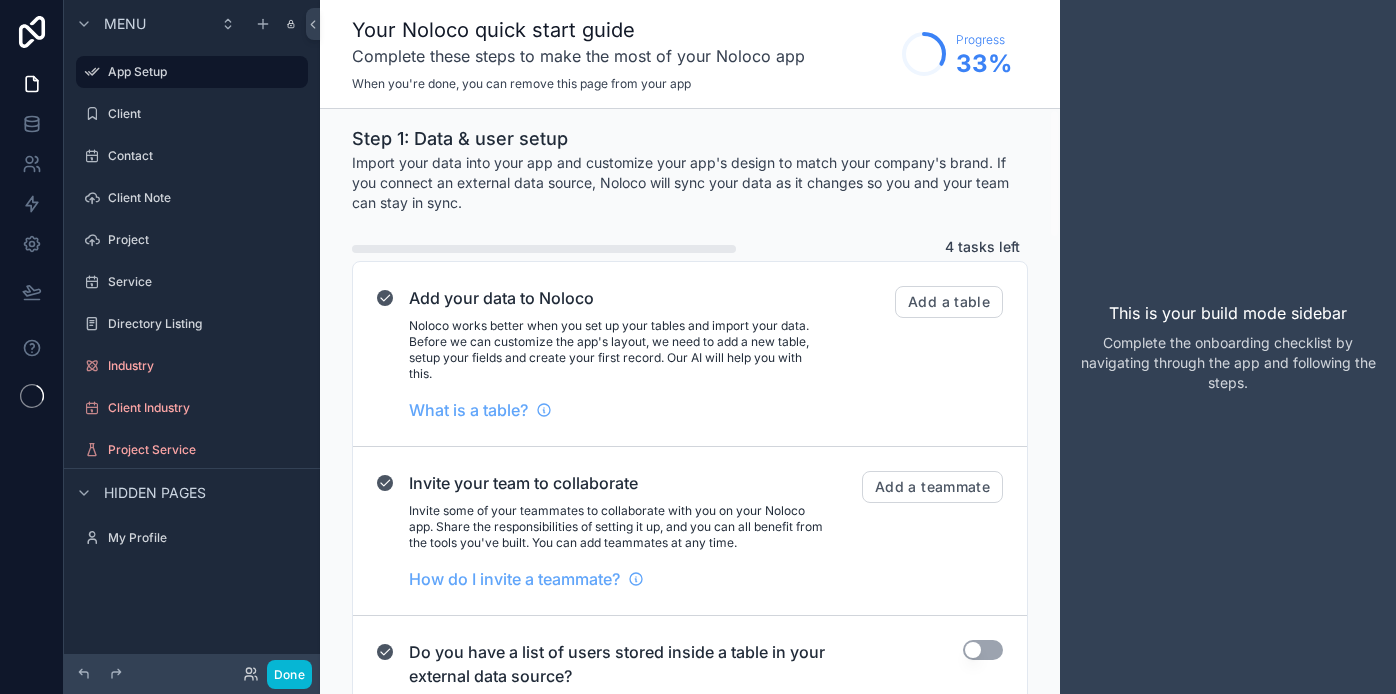 scroll, scrollTop: 0, scrollLeft: 0, axis: both 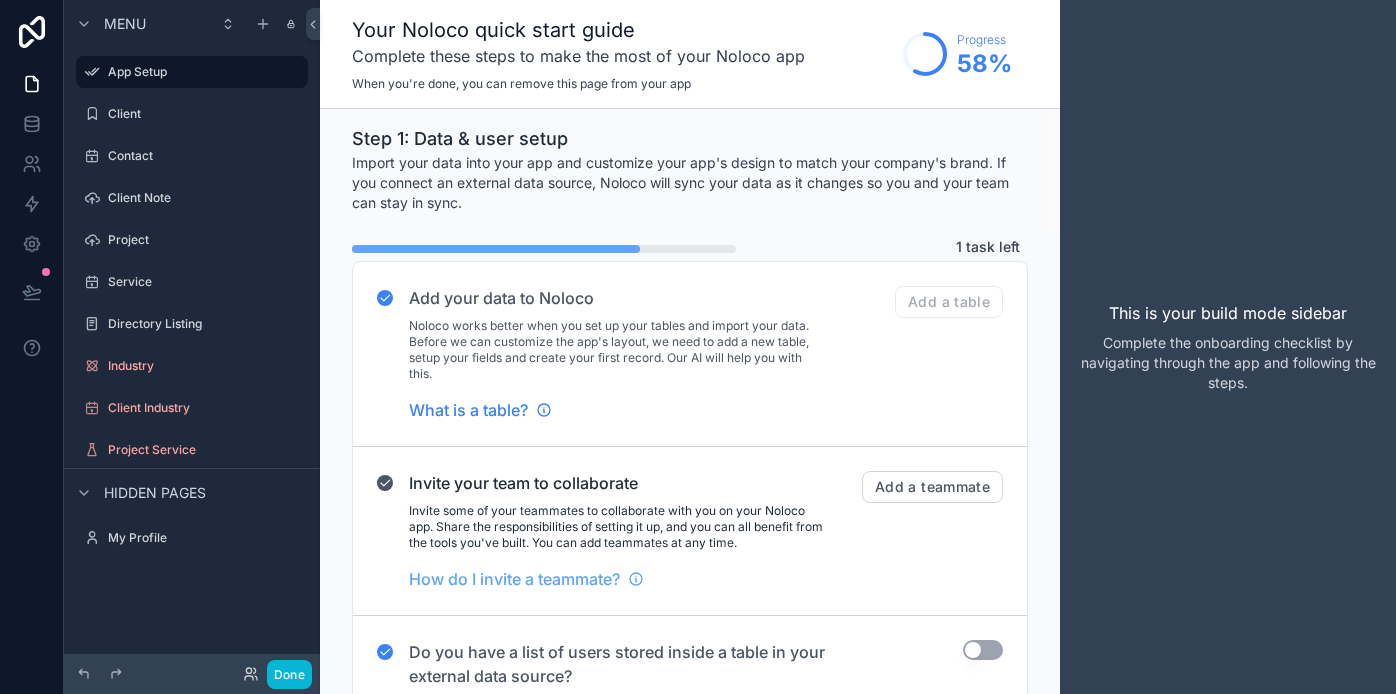 click 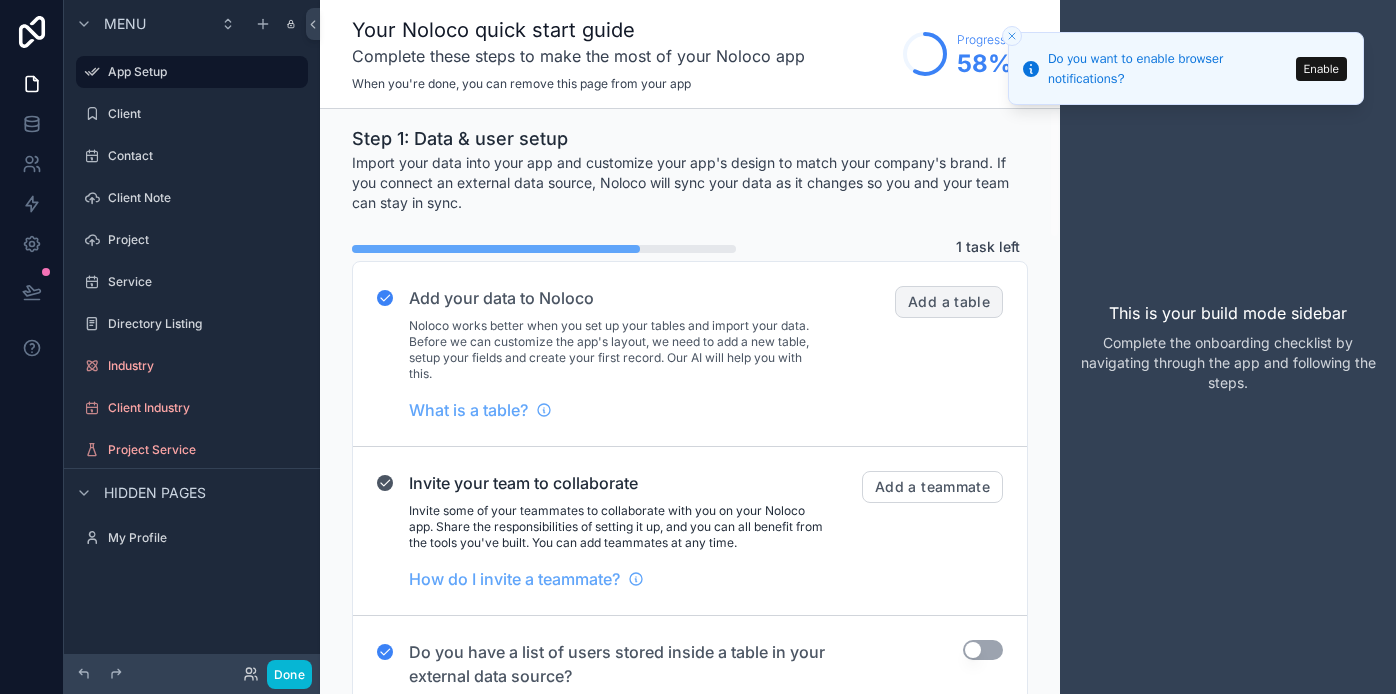 click on "Add a table" at bounding box center [949, 302] 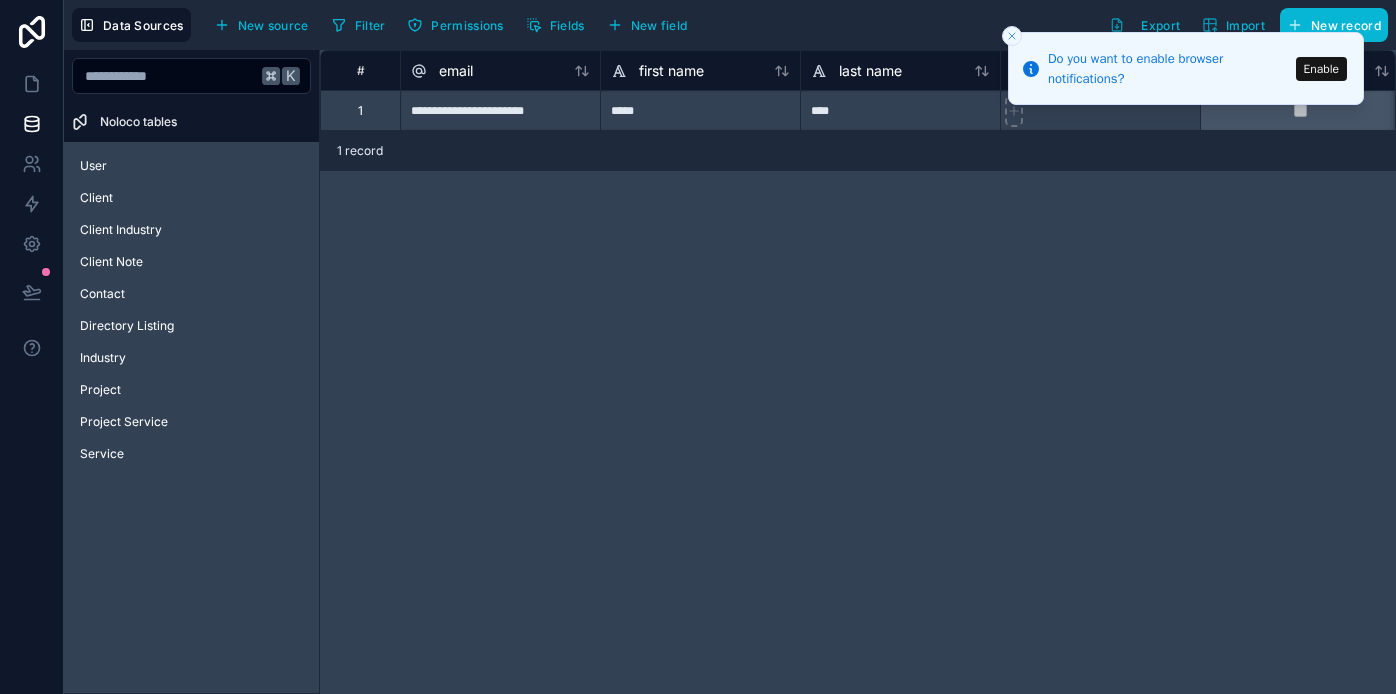 click on "Enable" at bounding box center (1321, 69) 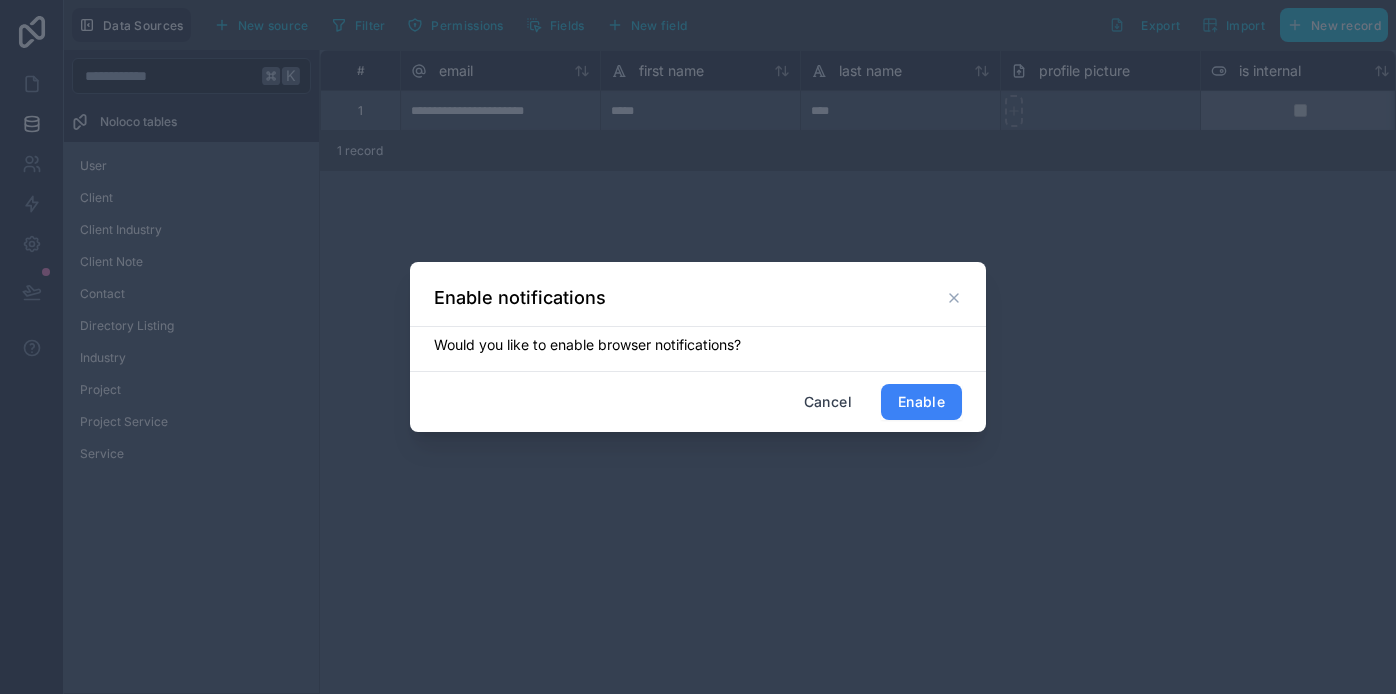 click on "Enable" at bounding box center (921, 402) 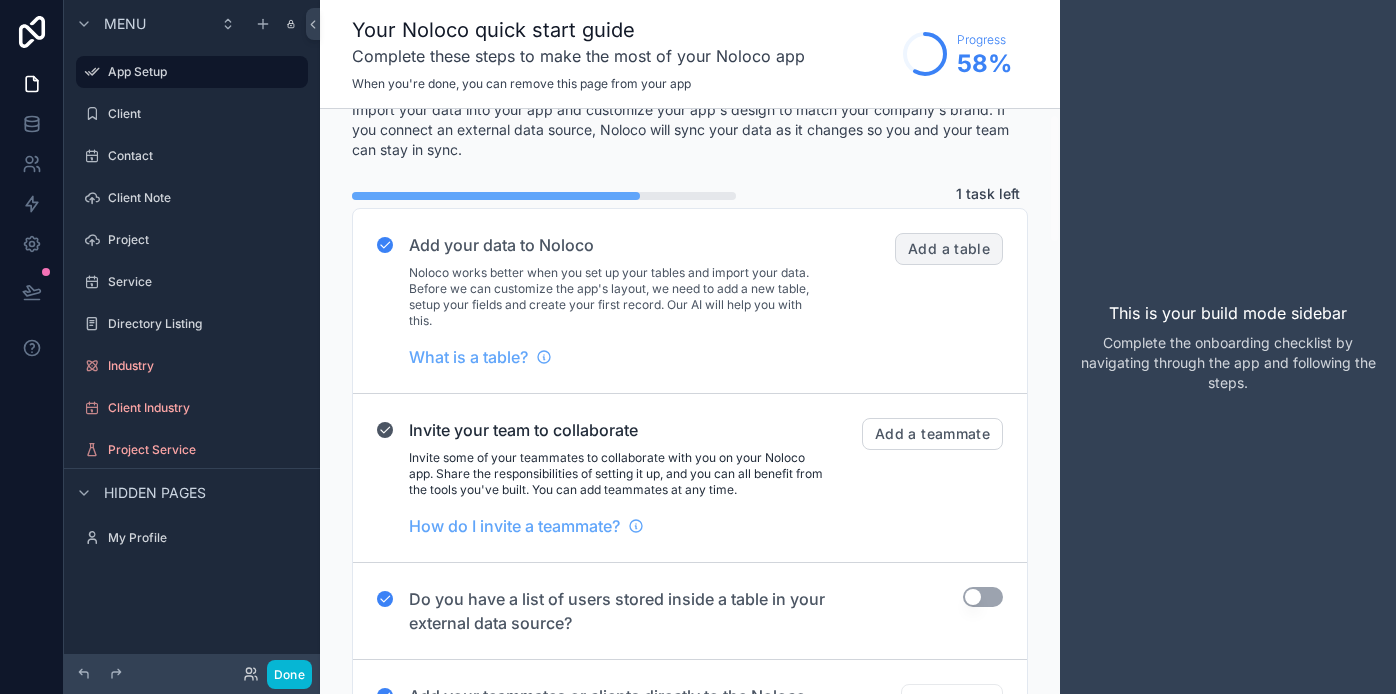 scroll, scrollTop: 0, scrollLeft: 0, axis: both 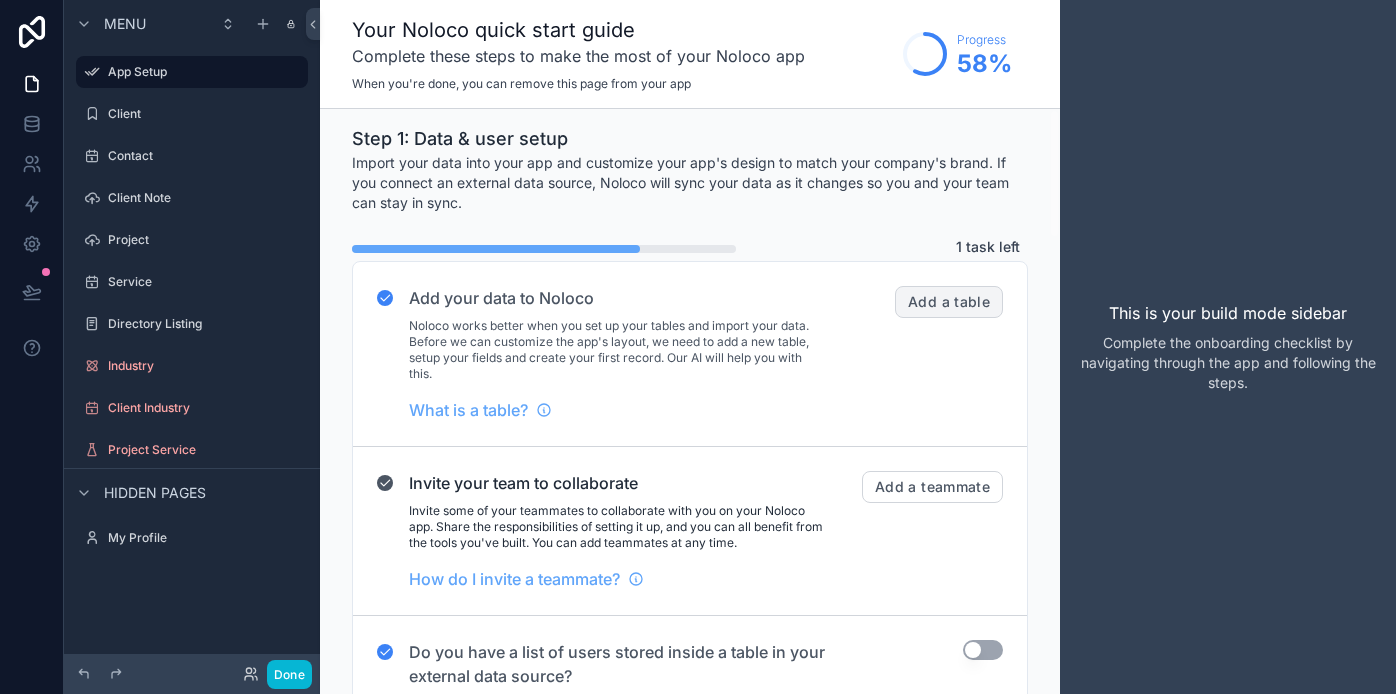 click on "Add a table" at bounding box center (949, 302) 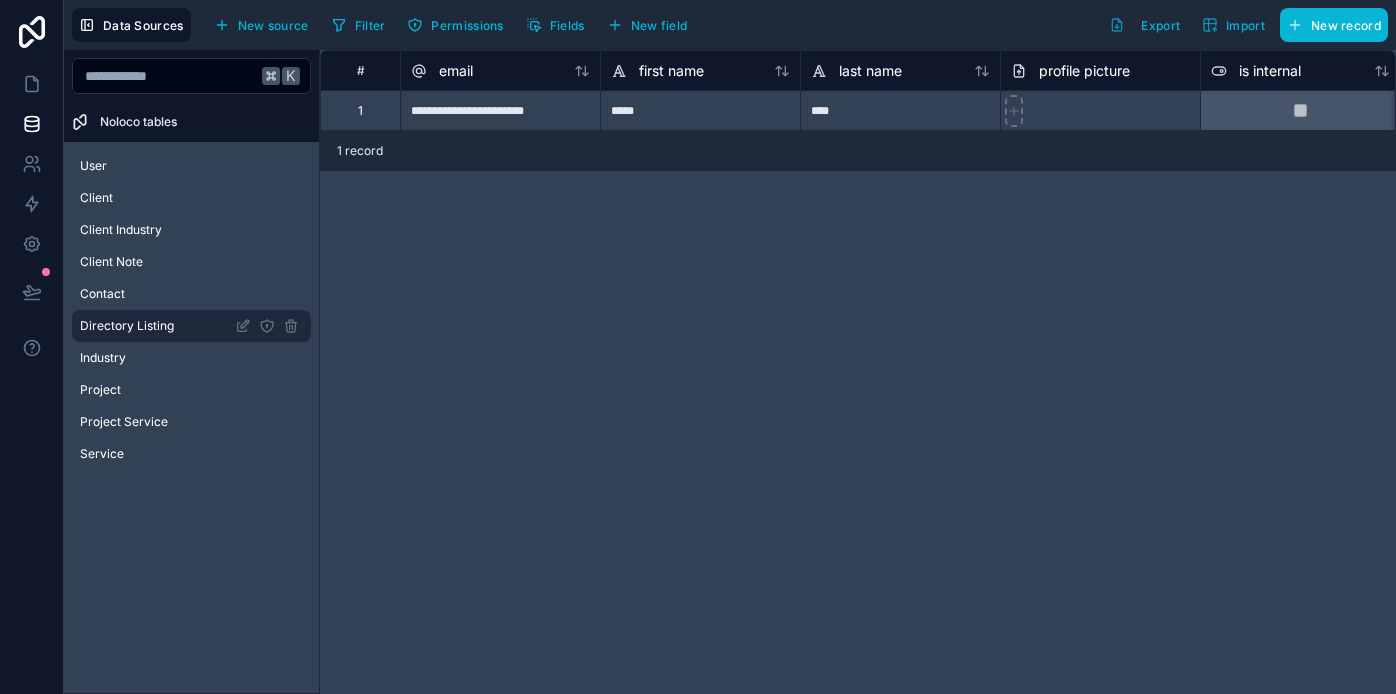 click on "Directory Listing" at bounding box center [191, 326] 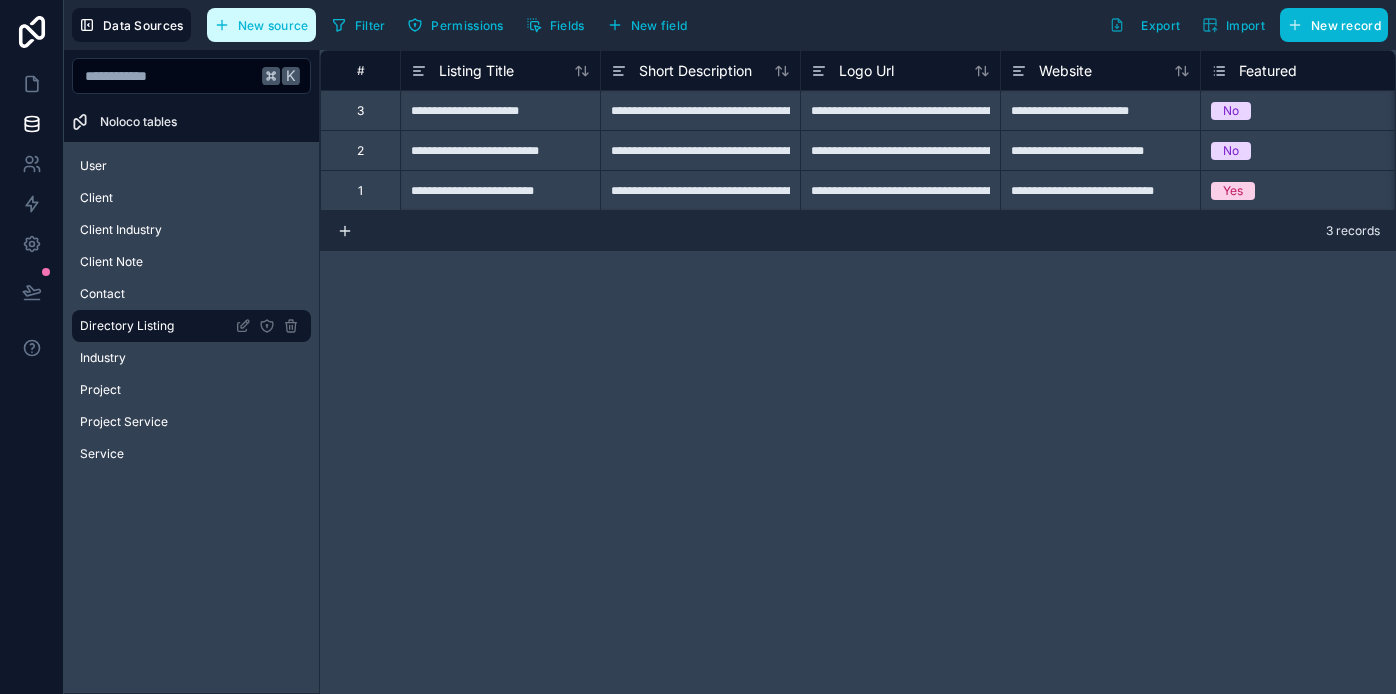click on "New source" at bounding box center [261, 25] 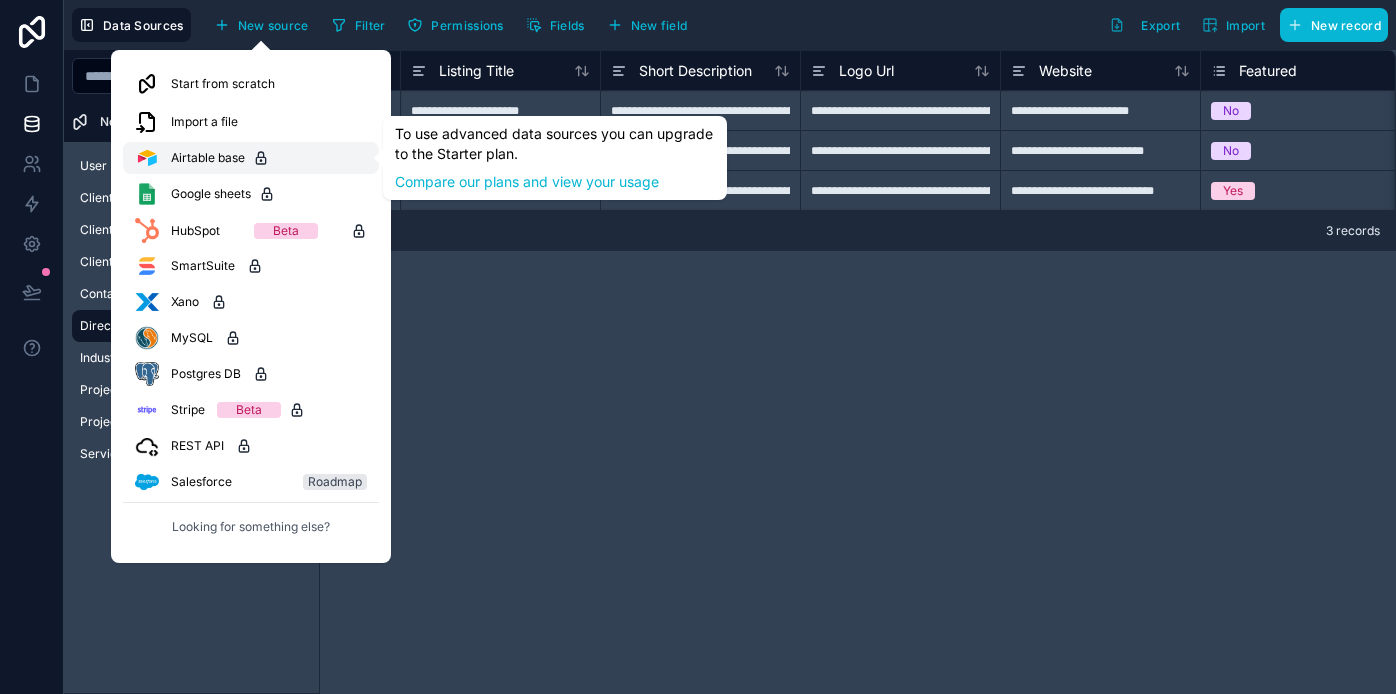 click on "Airtable base" at bounding box center [208, 158] 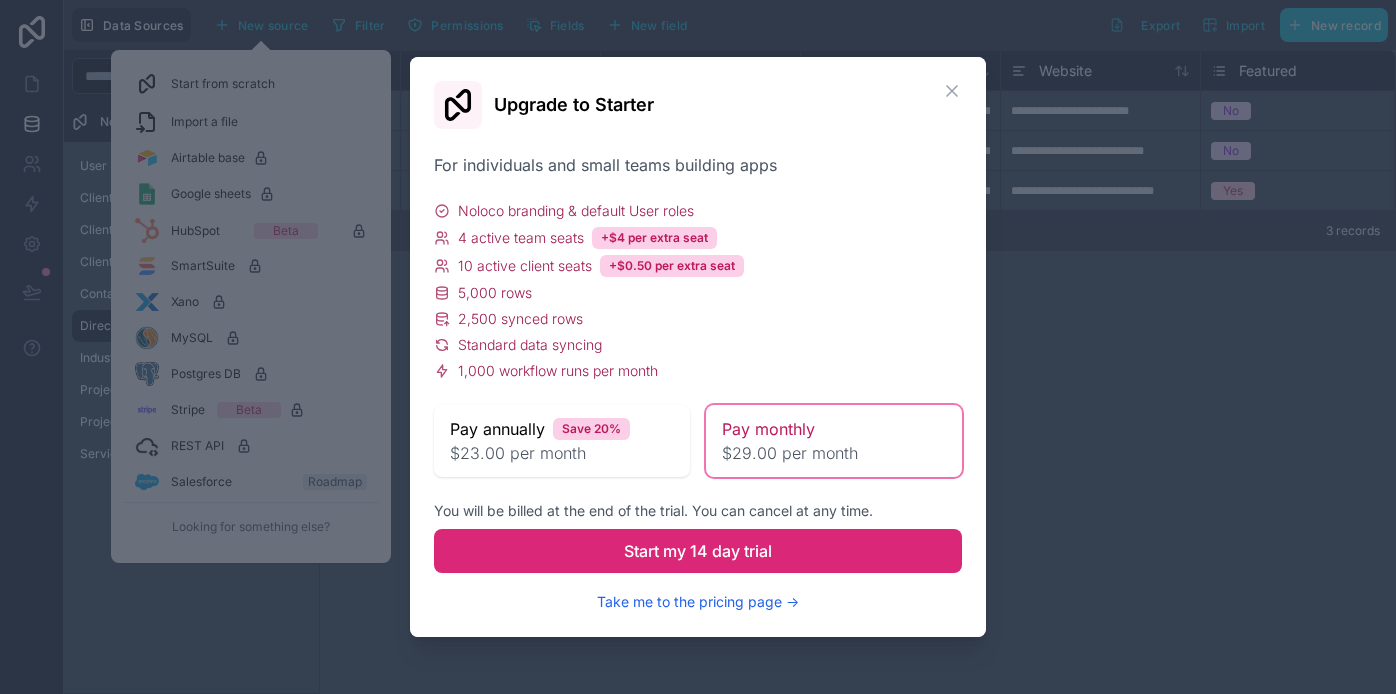 click on "Start my 14 day trial" at bounding box center (698, 551) 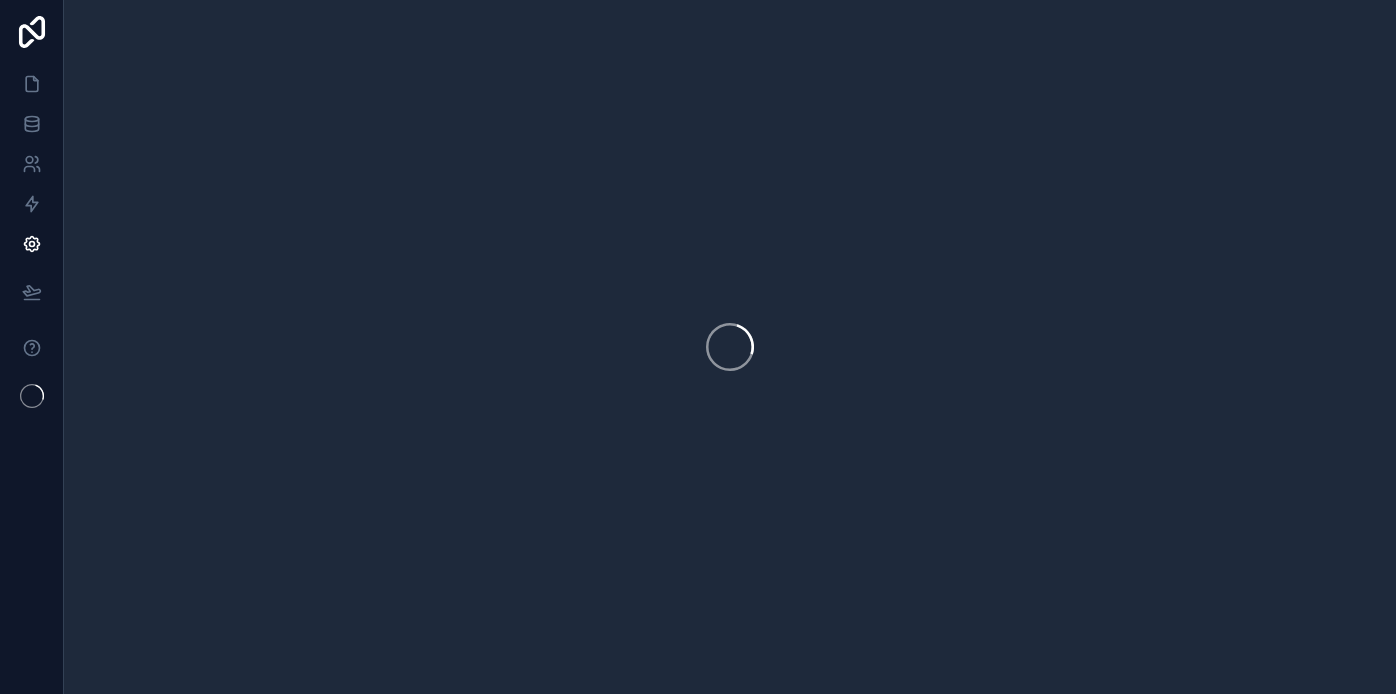 scroll, scrollTop: 0, scrollLeft: 0, axis: both 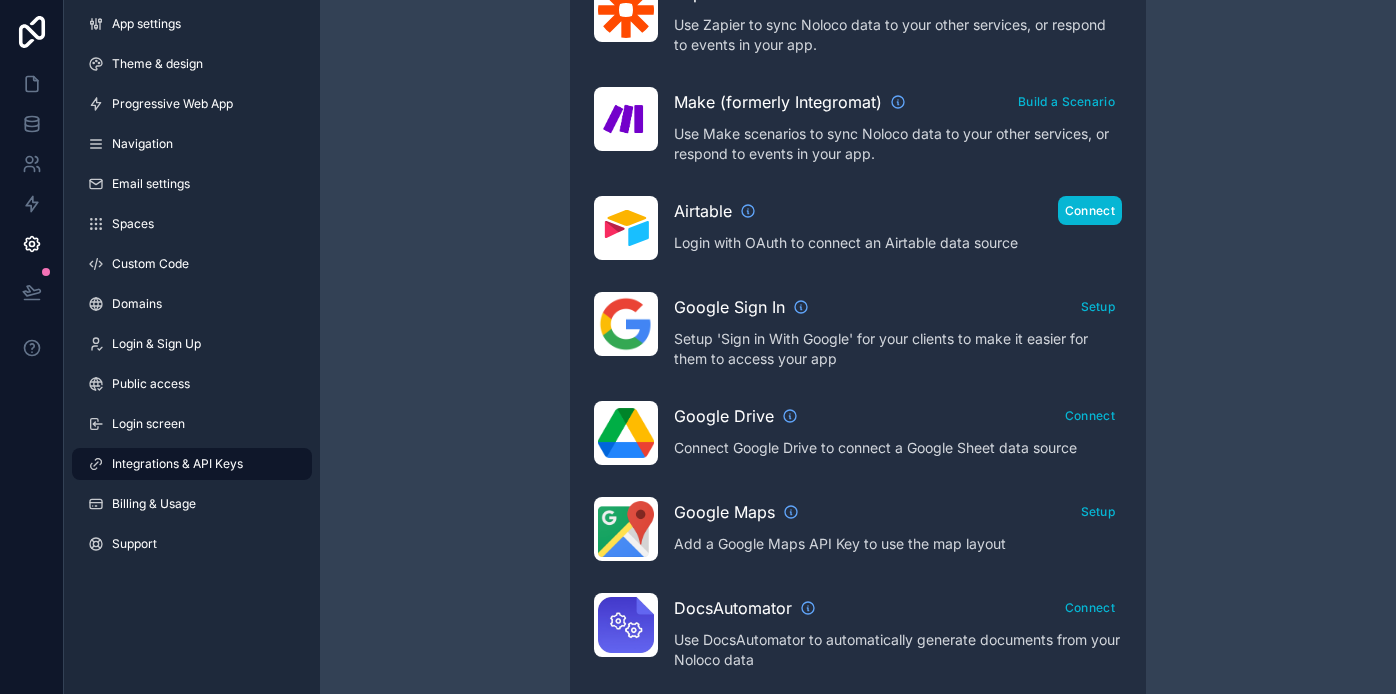 click on "Connect" at bounding box center (1090, 210) 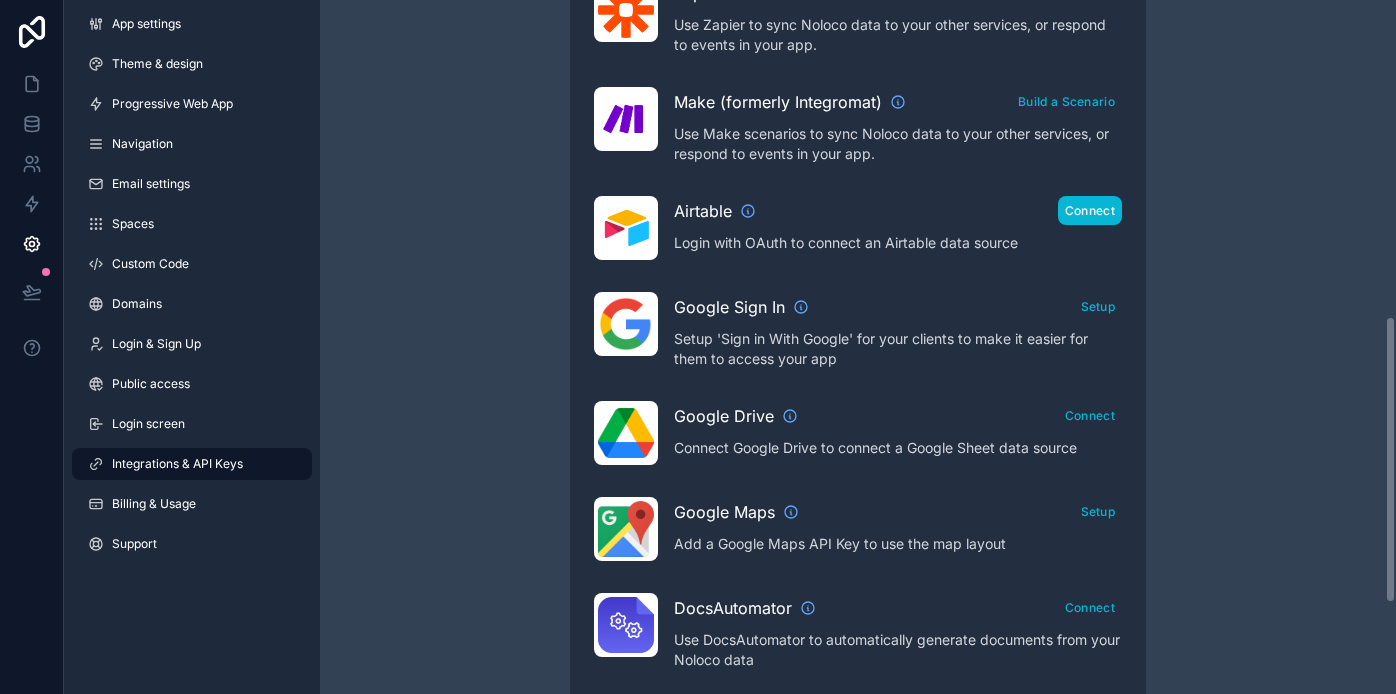 scroll, scrollTop: 979, scrollLeft: 0, axis: vertical 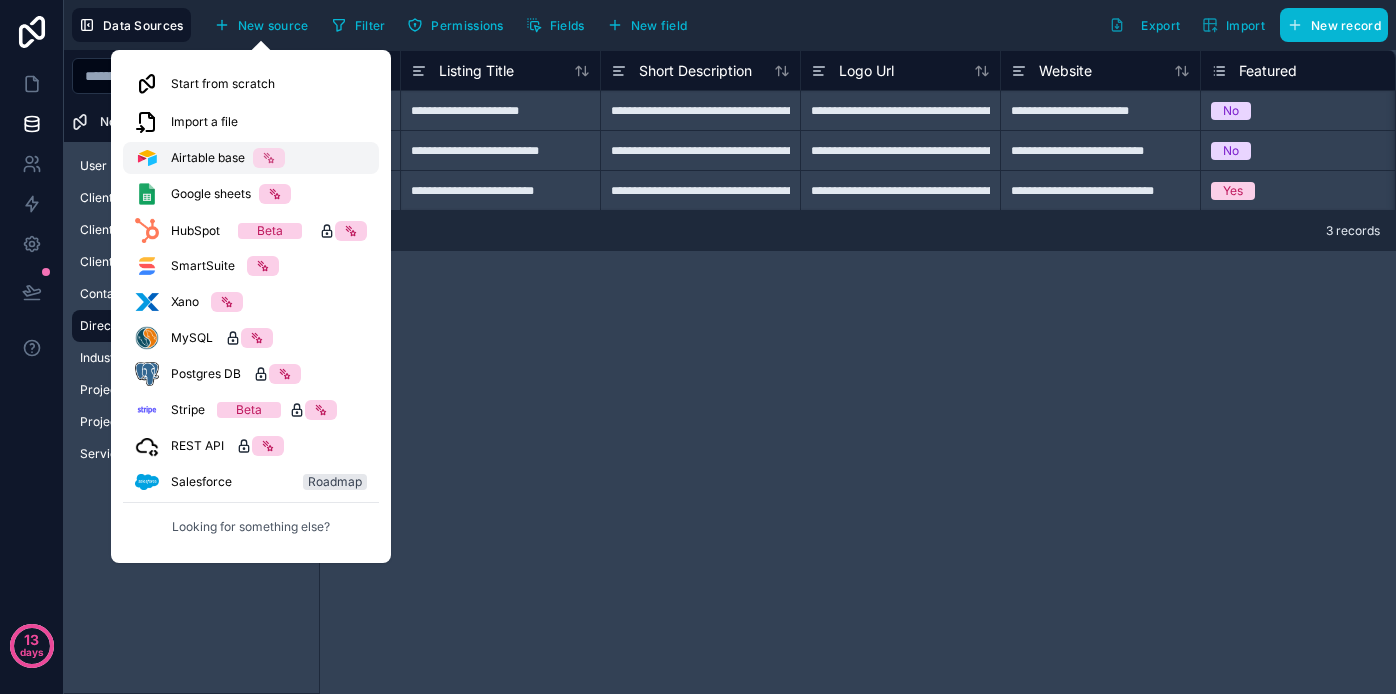 click 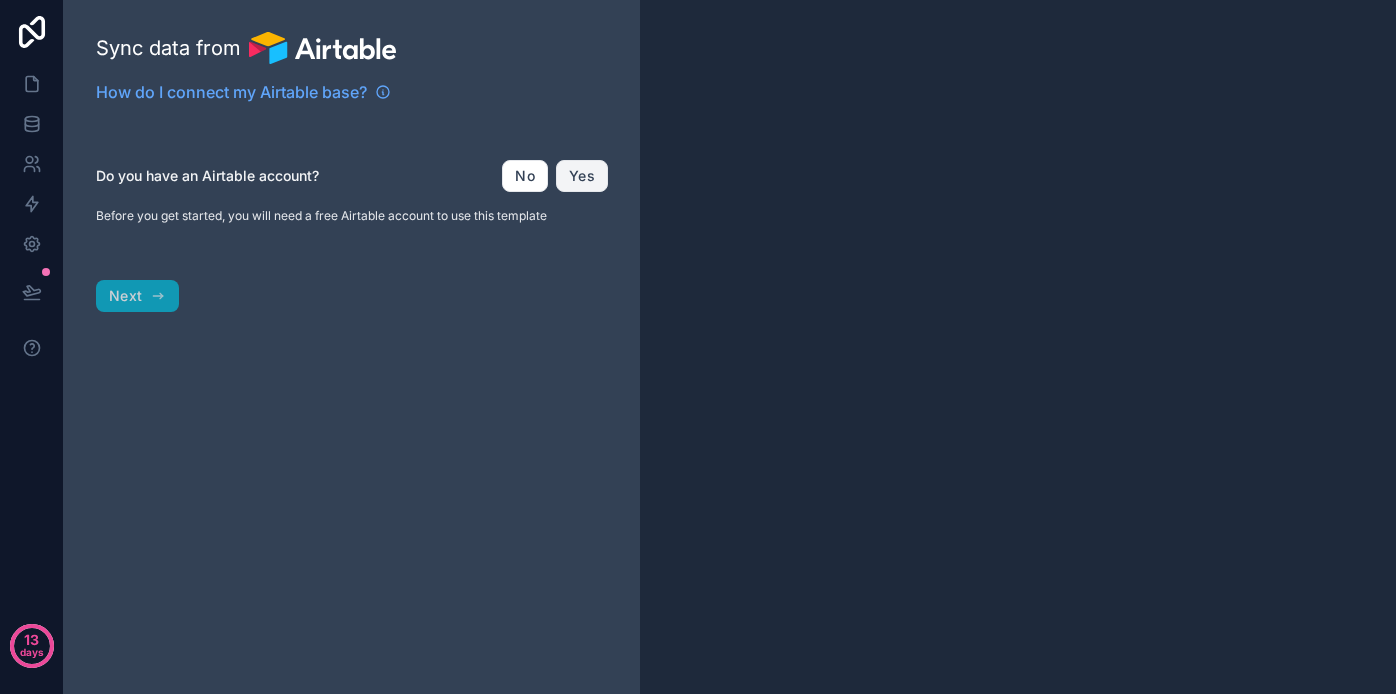 click on "Yes" at bounding box center [582, 176] 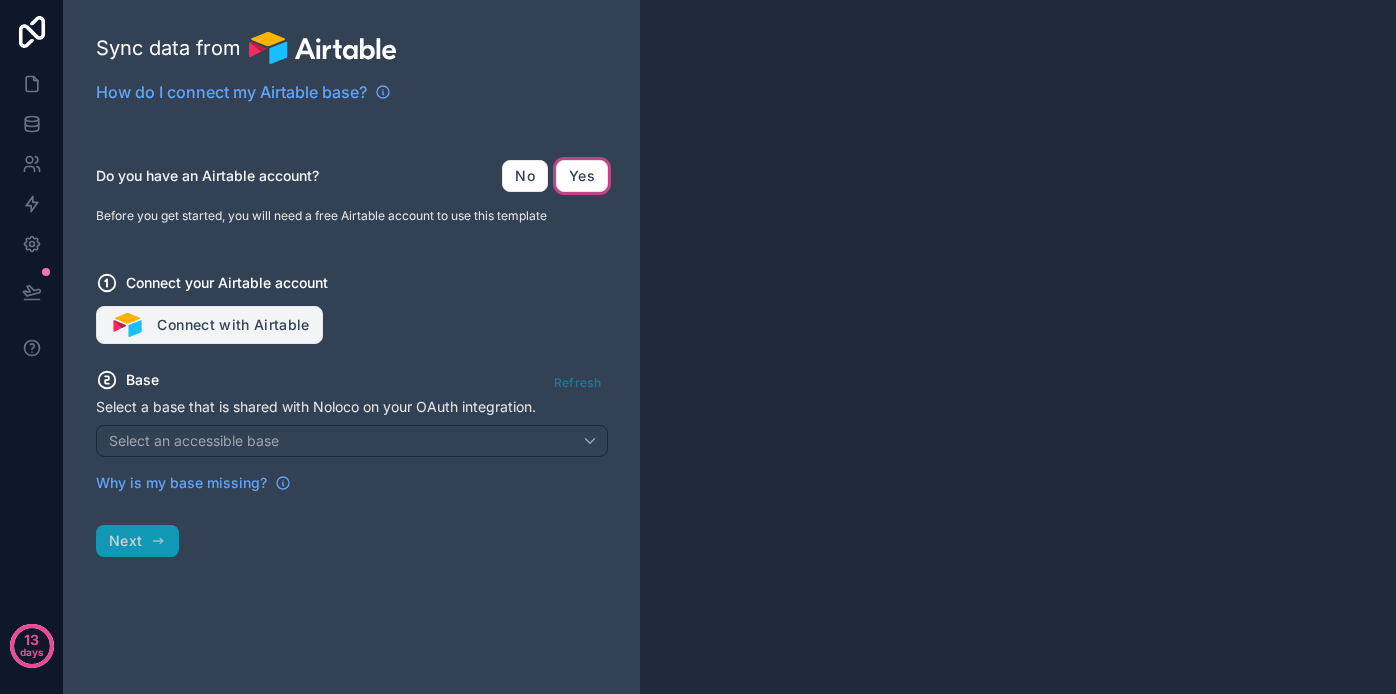 click on "Connect with Airtable" at bounding box center (209, 325) 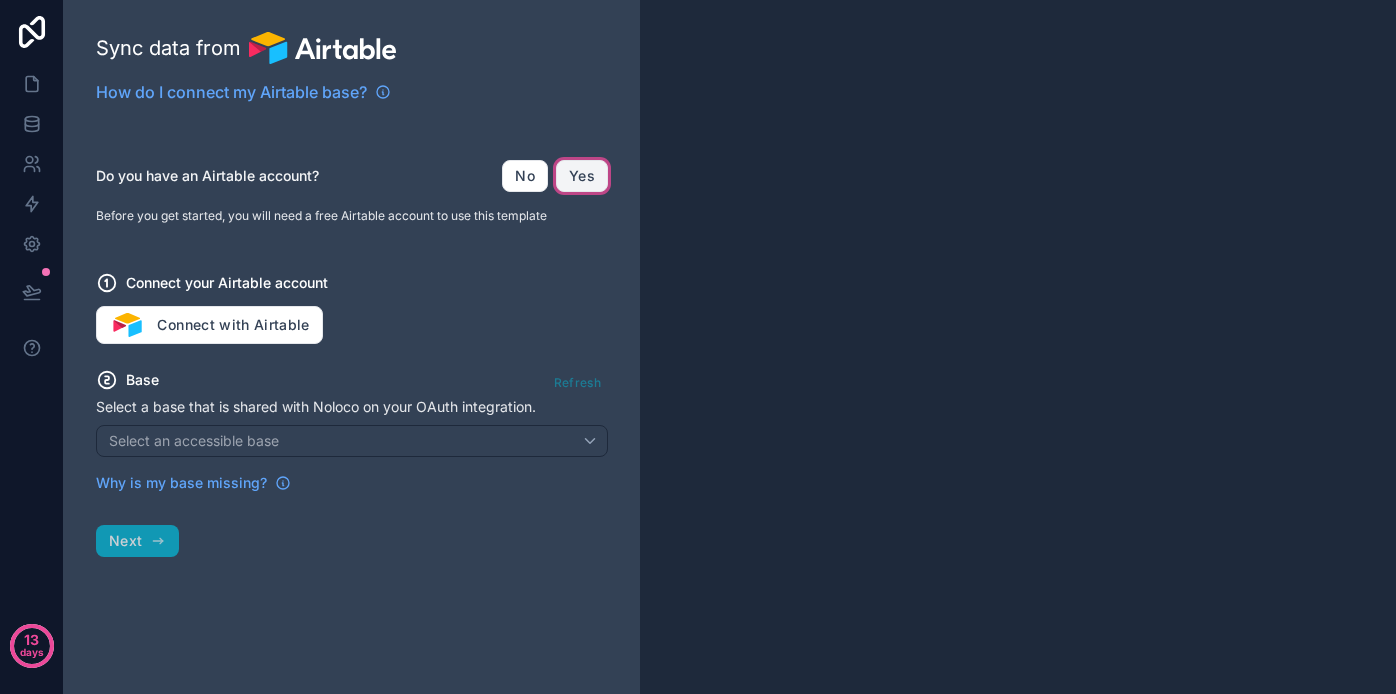 click on "Yes" at bounding box center (582, 176) 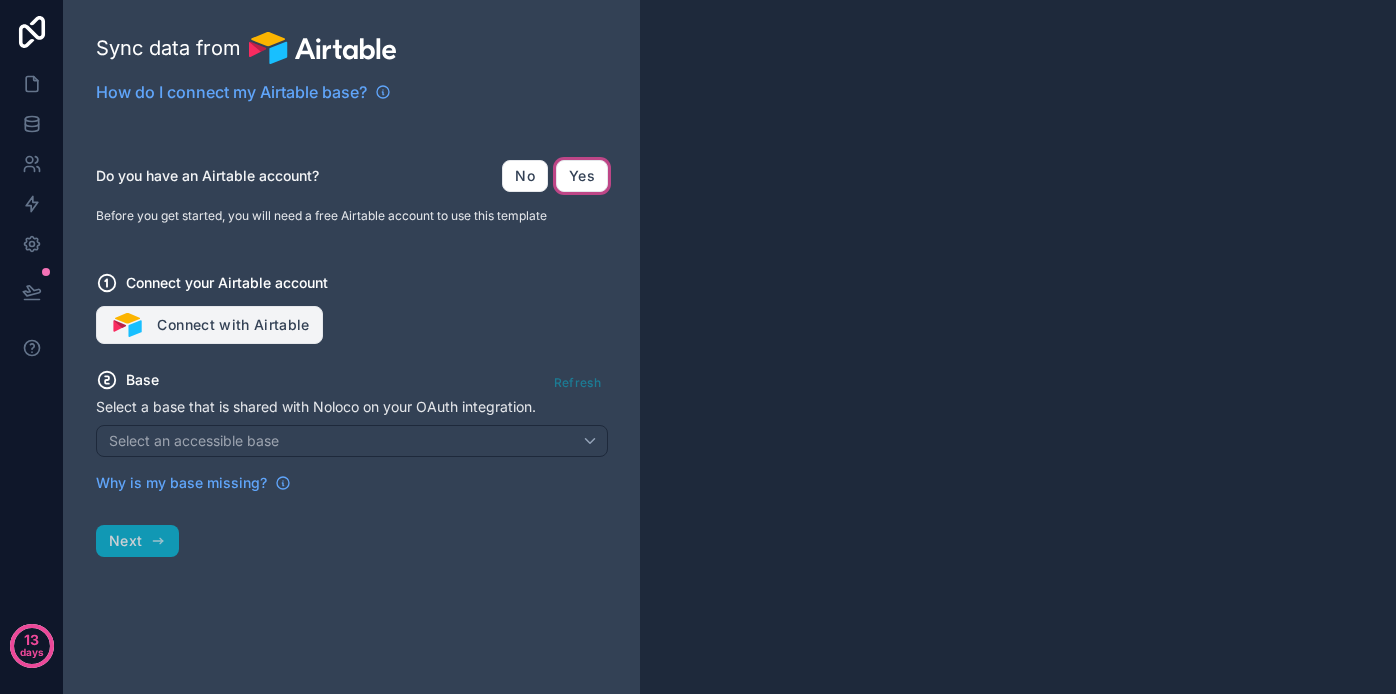 click on "Connect with Airtable" at bounding box center (209, 325) 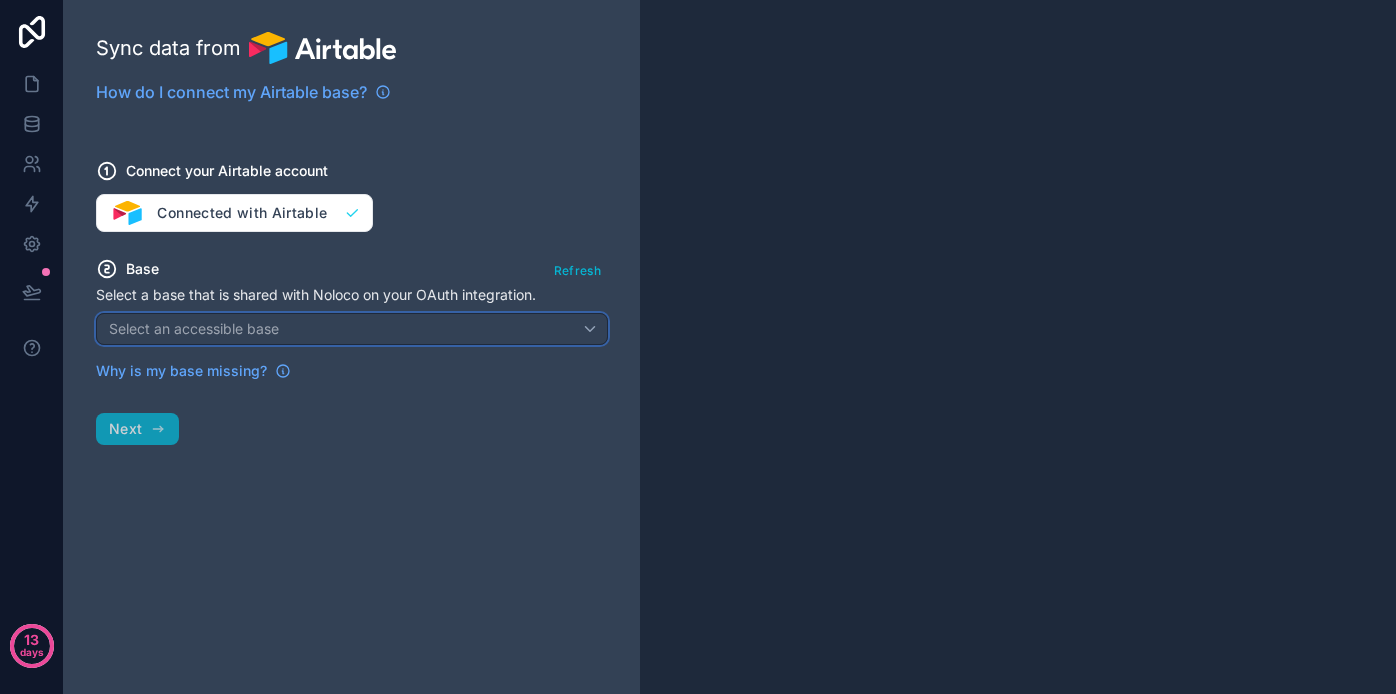 click on "Select an accessible base" at bounding box center (352, 329) 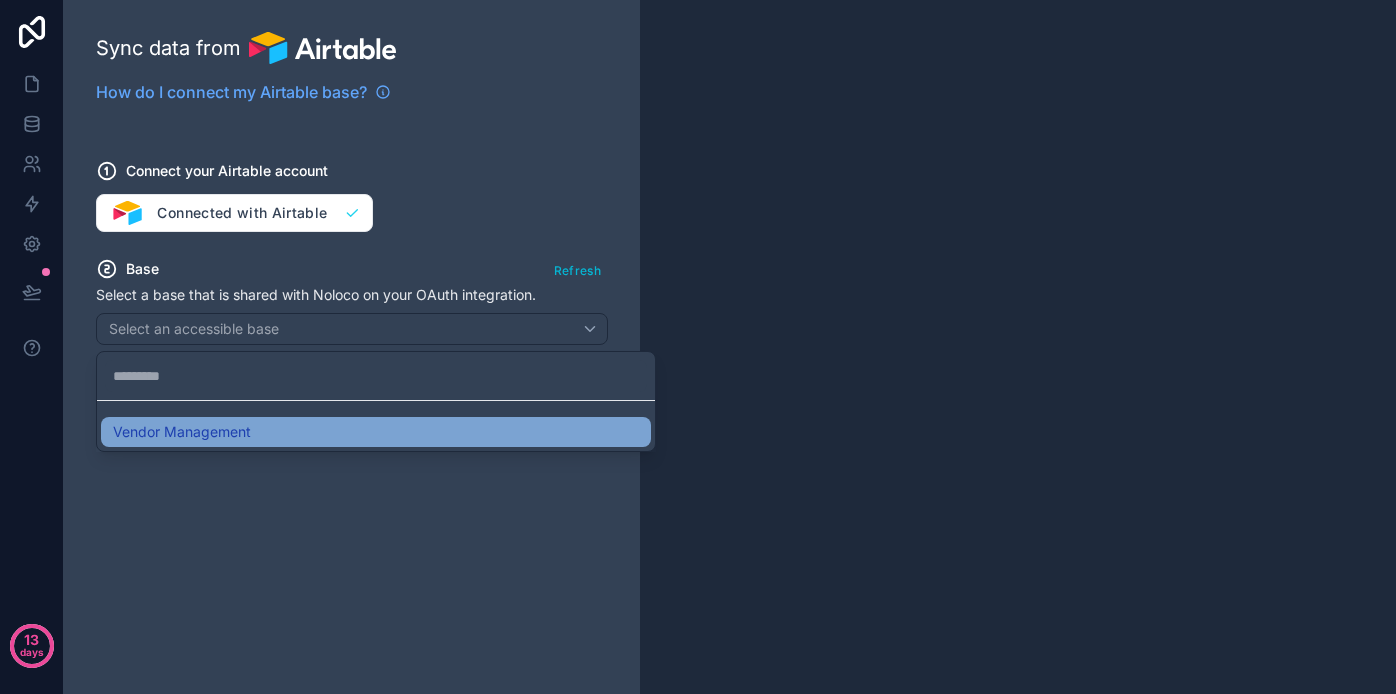 click on "Vendor Management" at bounding box center [376, 432] 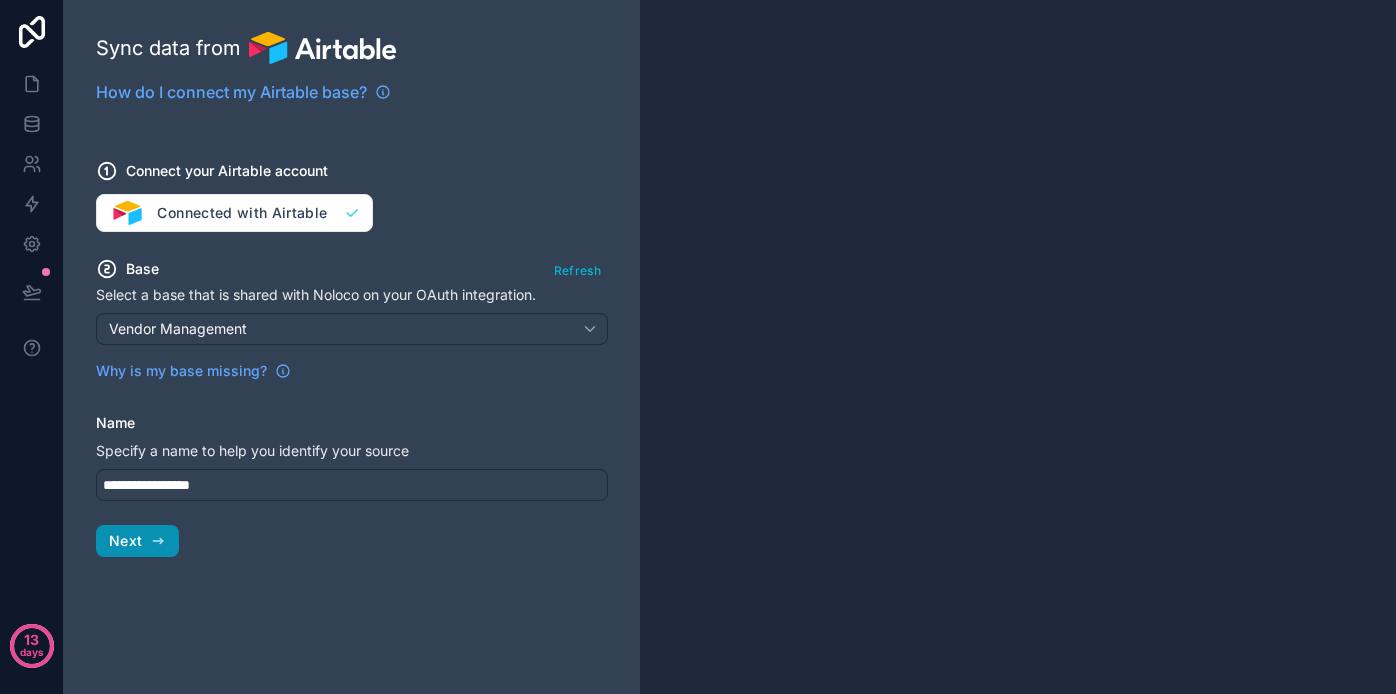 click on "Next" at bounding box center [125, 541] 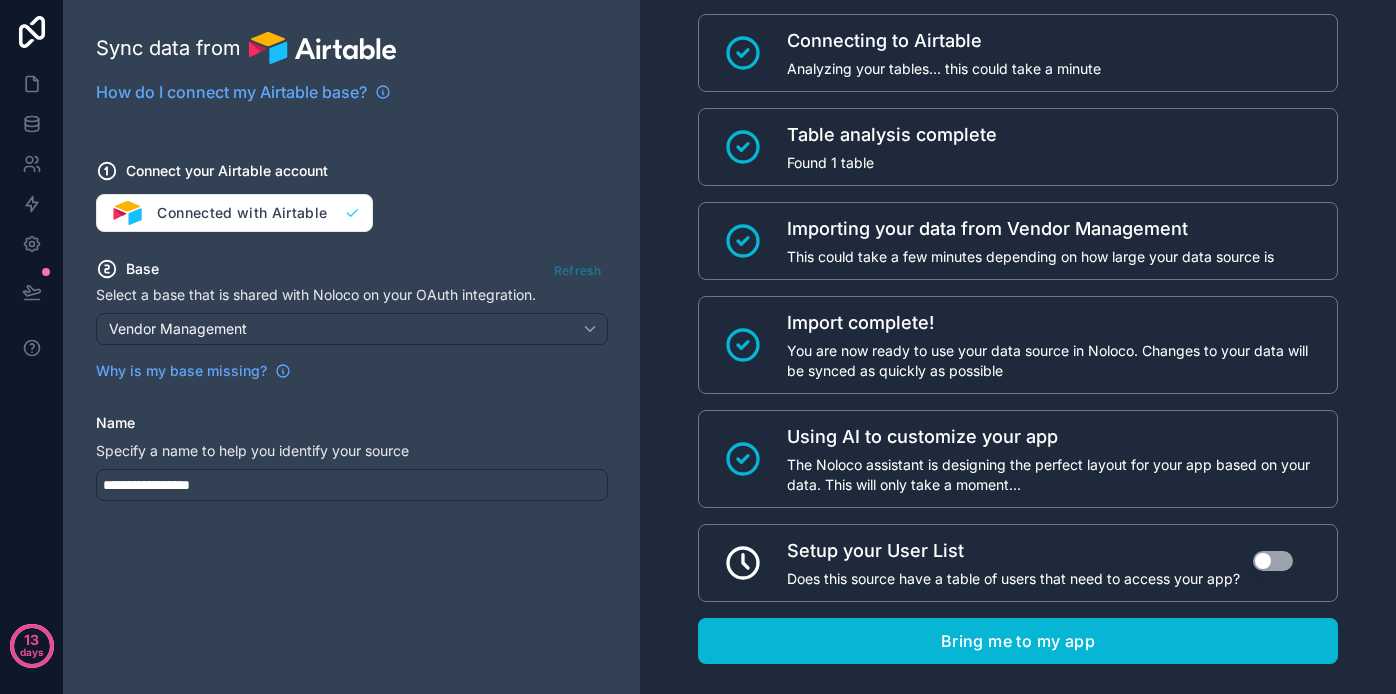 scroll, scrollTop: 47, scrollLeft: 0, axis: vertical 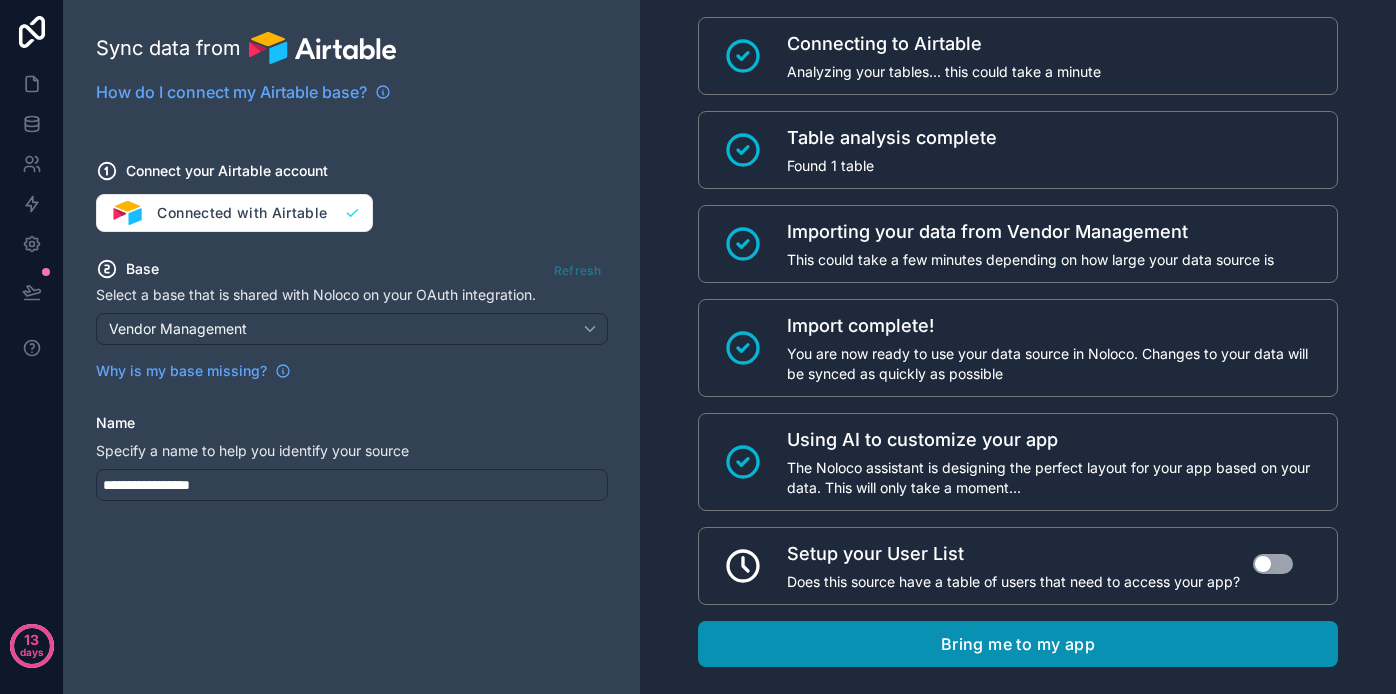 click on "Bring me to my app" at bounding box center [1018, 644] 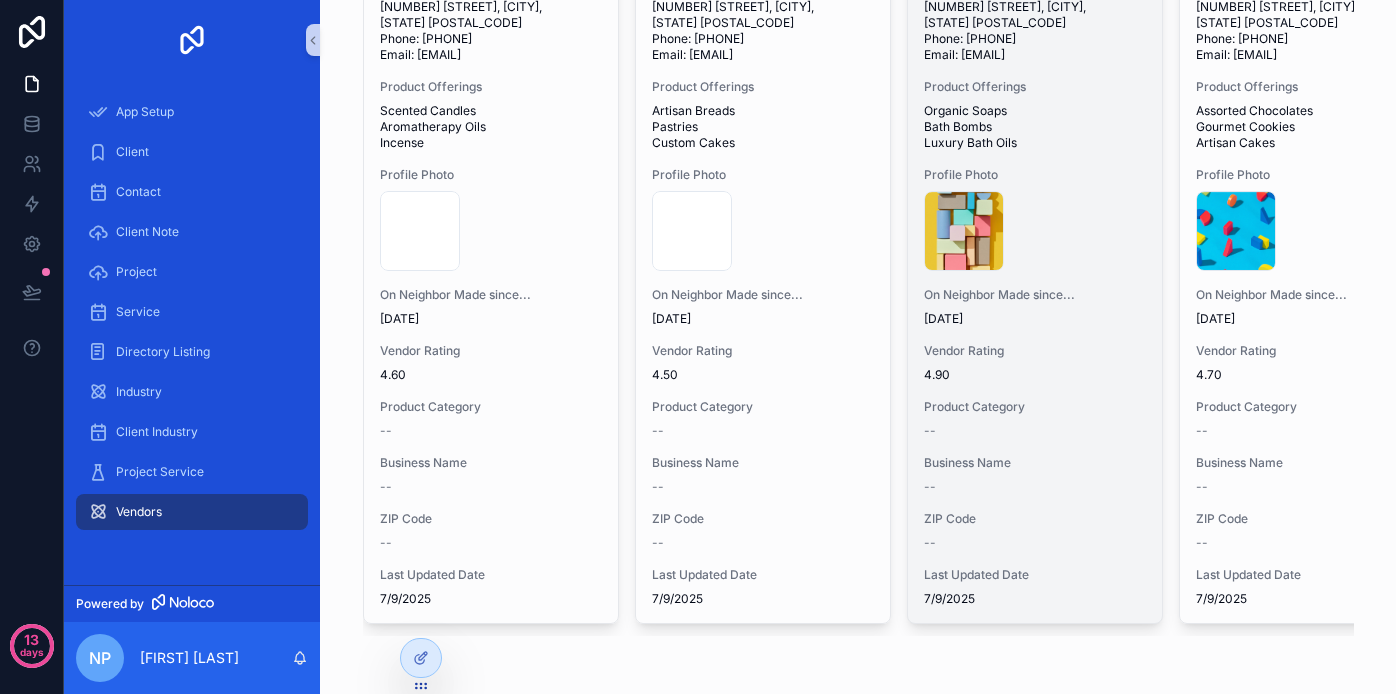 scroll, scrollTop: 258, scrollLeft: 0, axis: vertical 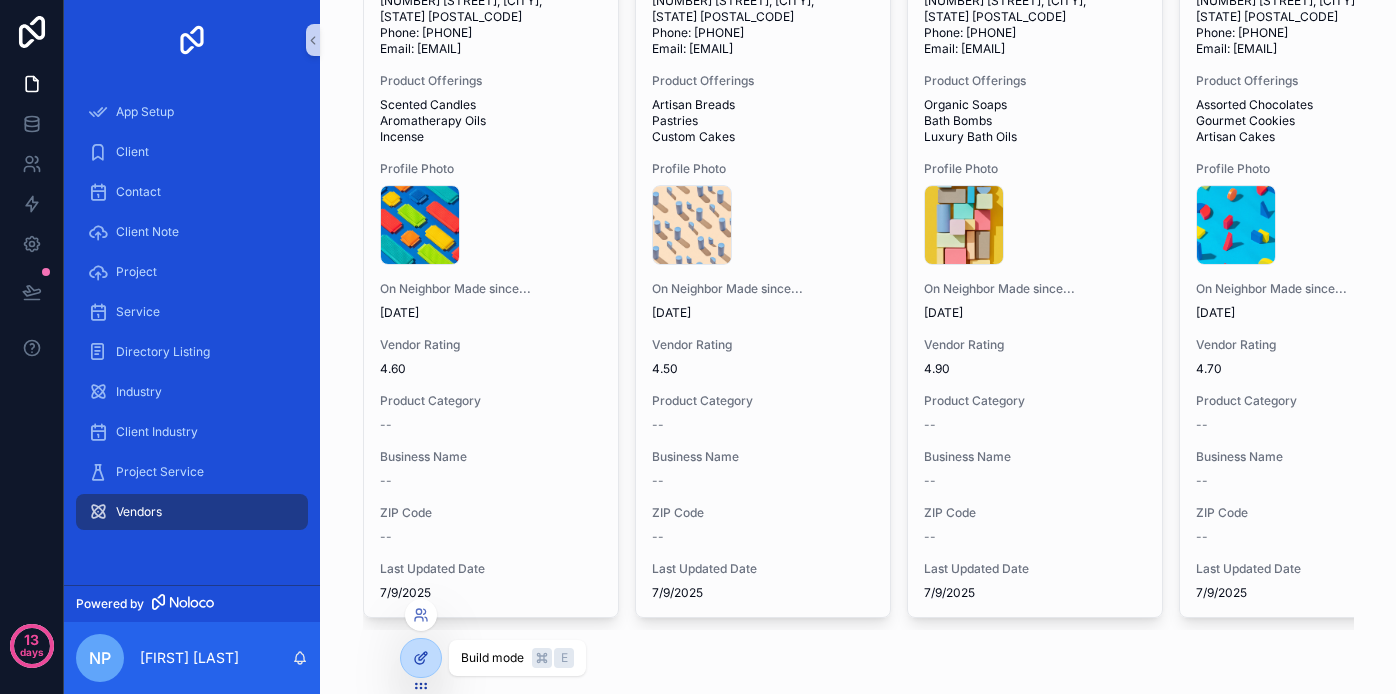 click 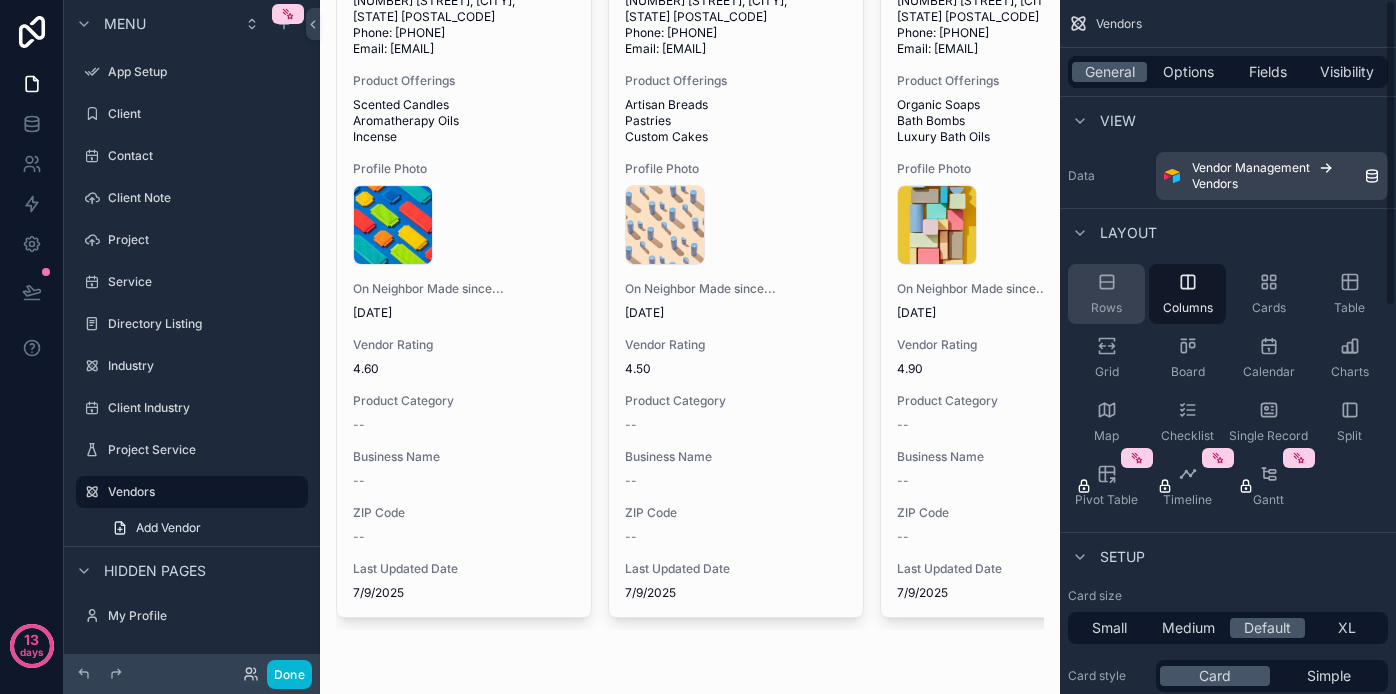 click on "Rows" at bounding box center [1106, 294] 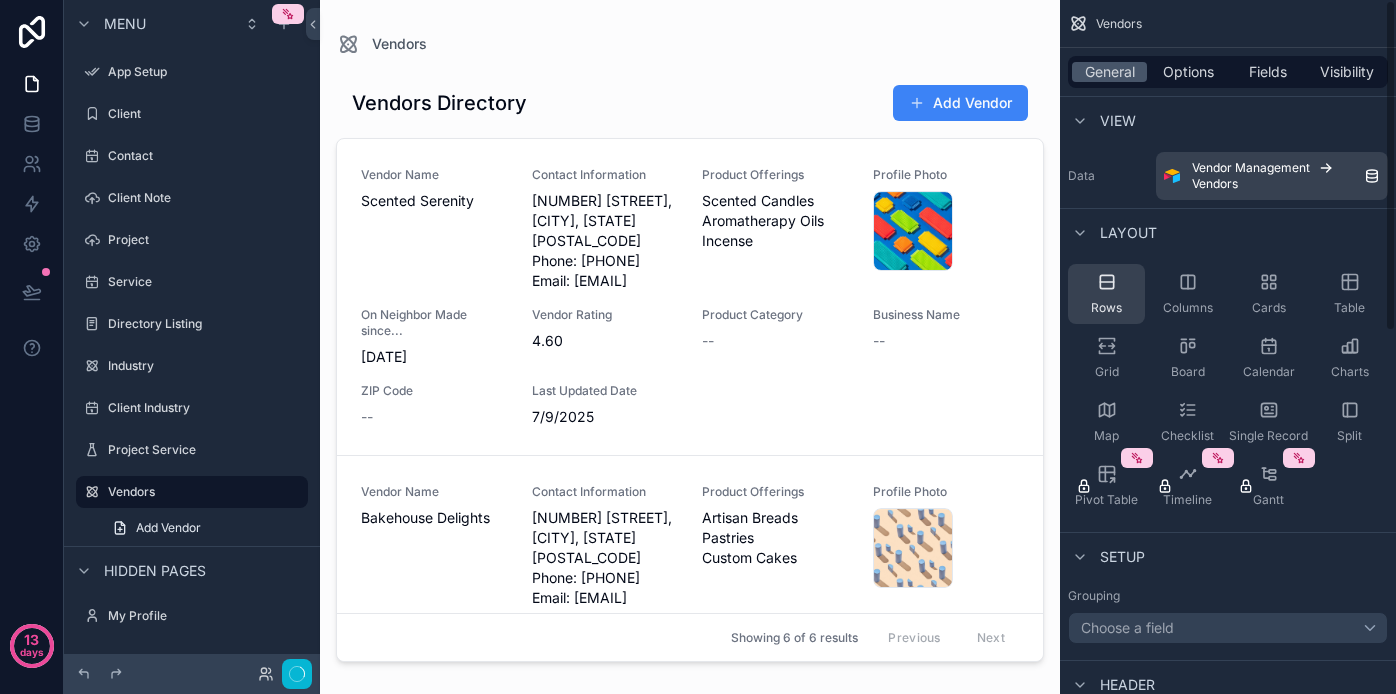 scroll, scrollTop: 0, scrollLeft: 0, axis: both 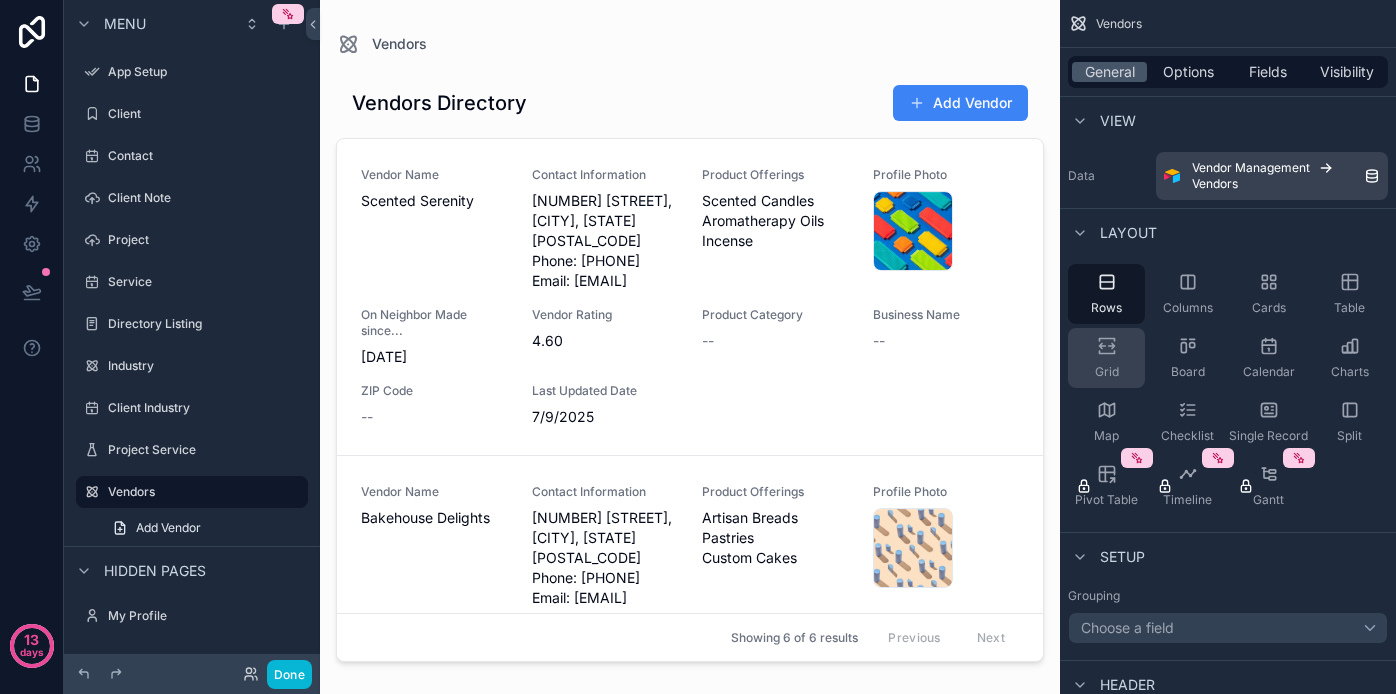 click on "Grid" at bounding box center [1107, 372] 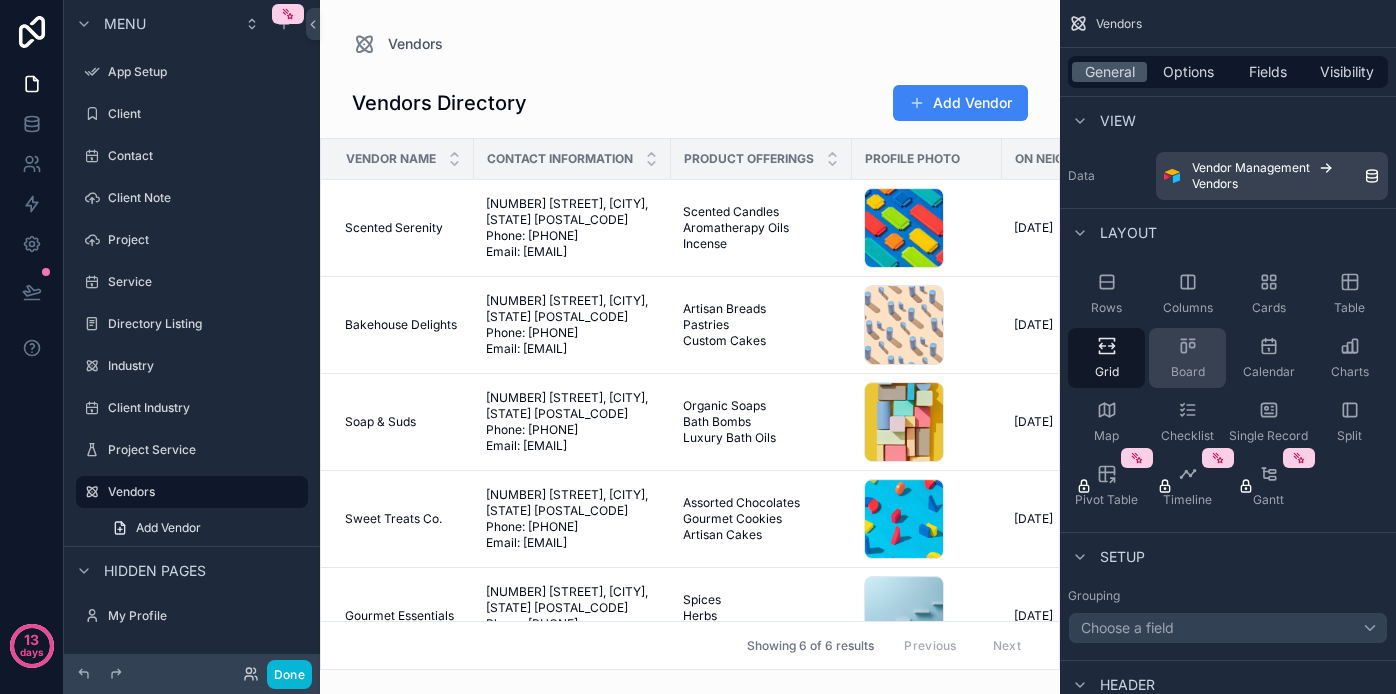 click on "Board" at bounding box center [1188, 372] 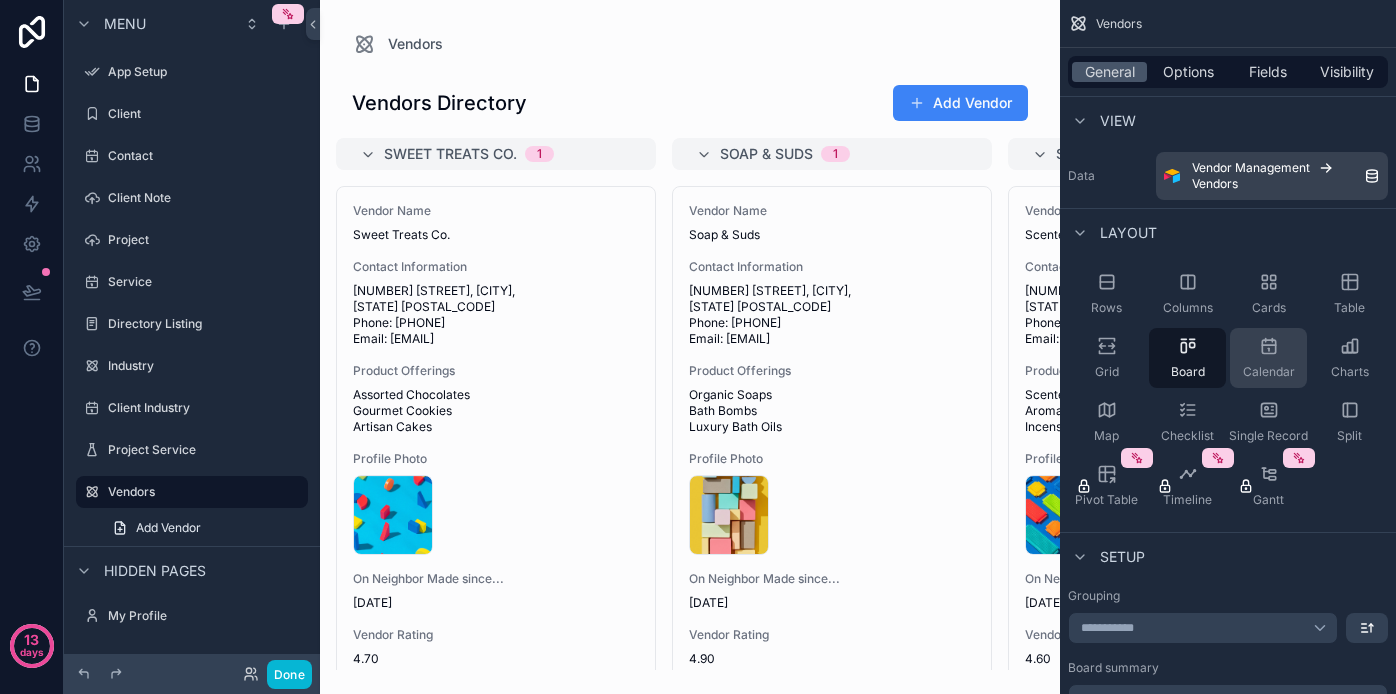 click on "Calendar" at bounding box center [1269, 372] 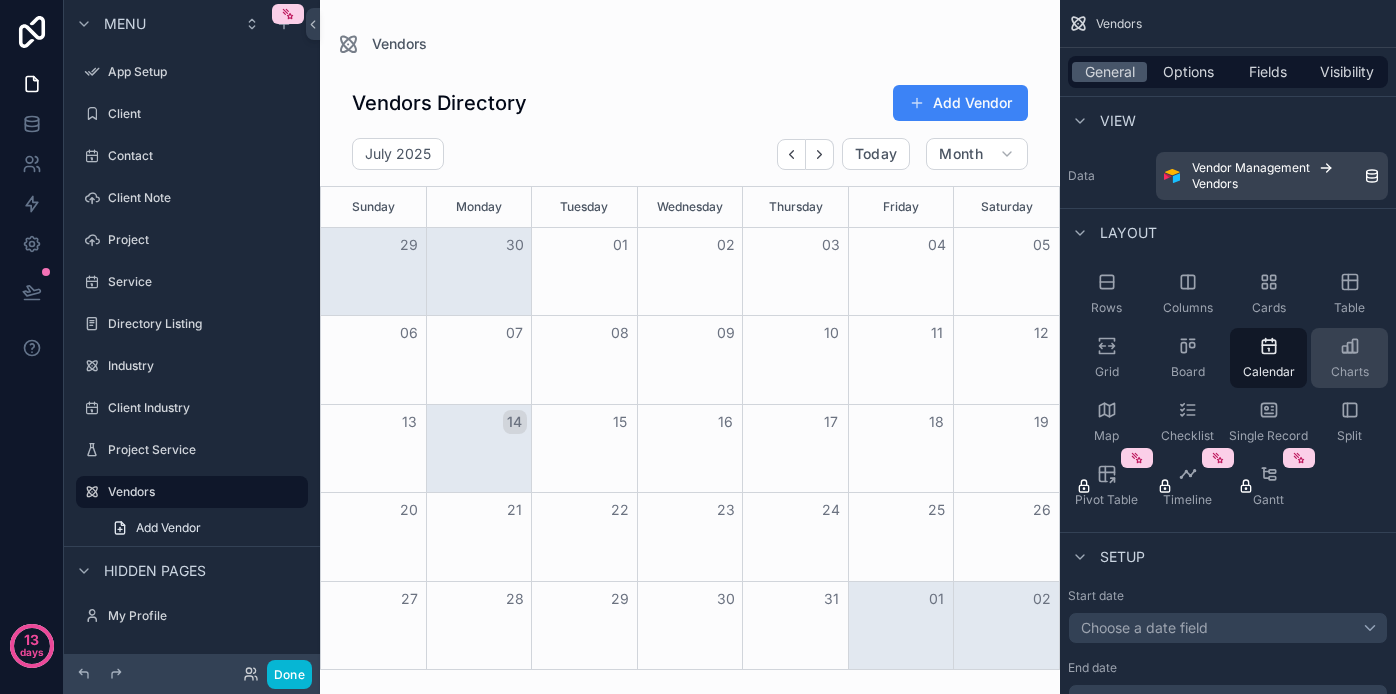click on "Charts" at bounding box center [1350, 372] 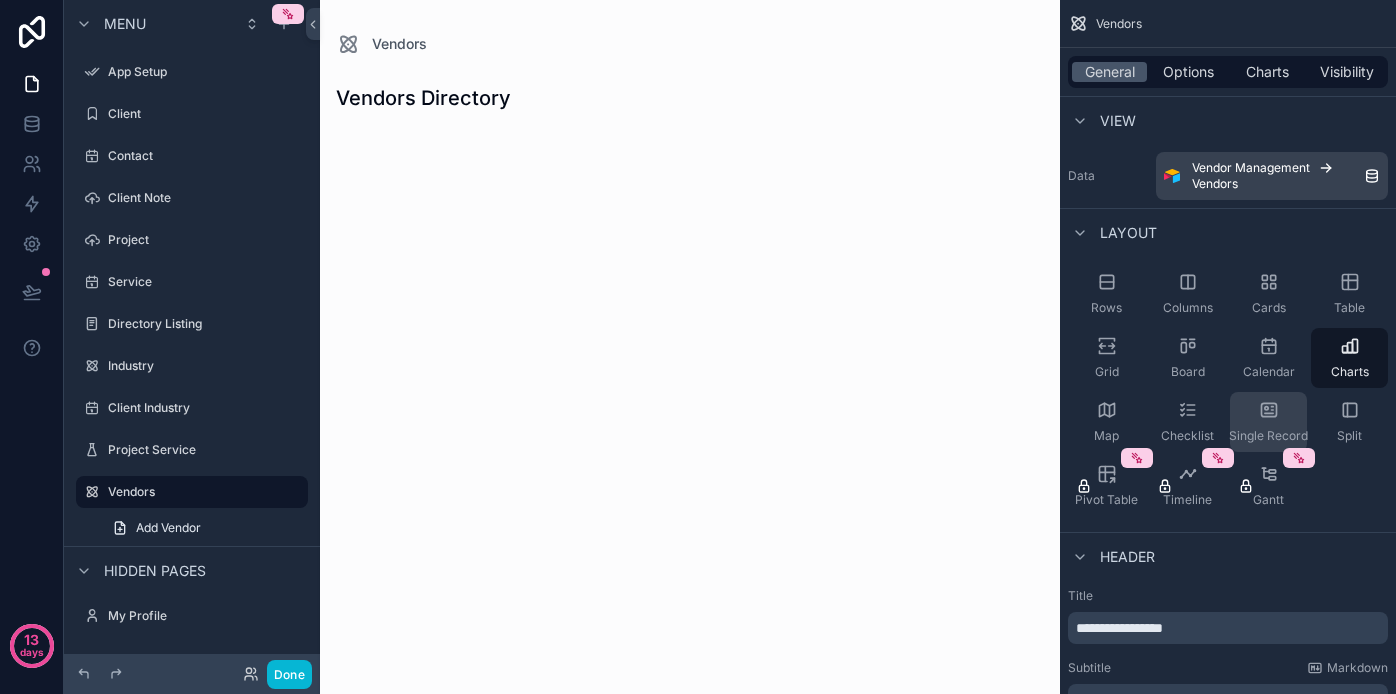 click on "Single Record" at bounding box center [1268, 422] 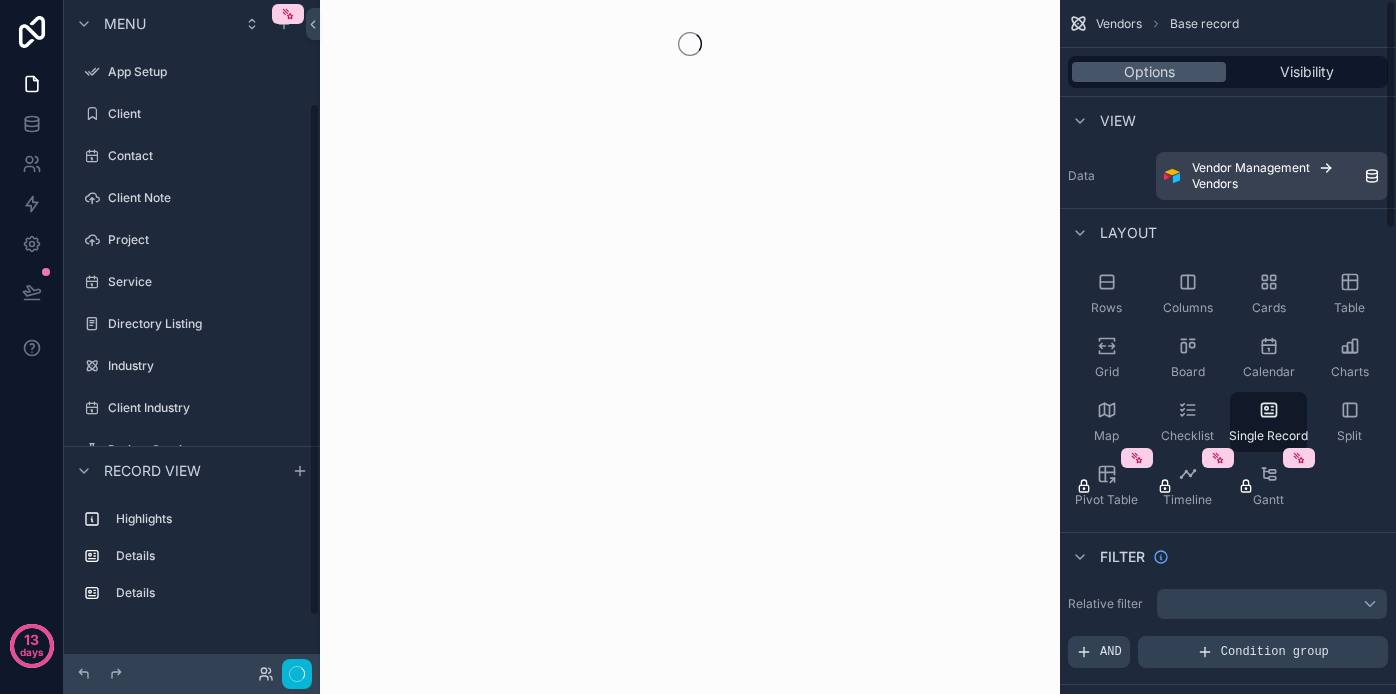 scroll, scrollTop: 135, scrollLeft: 0, axis: vertical 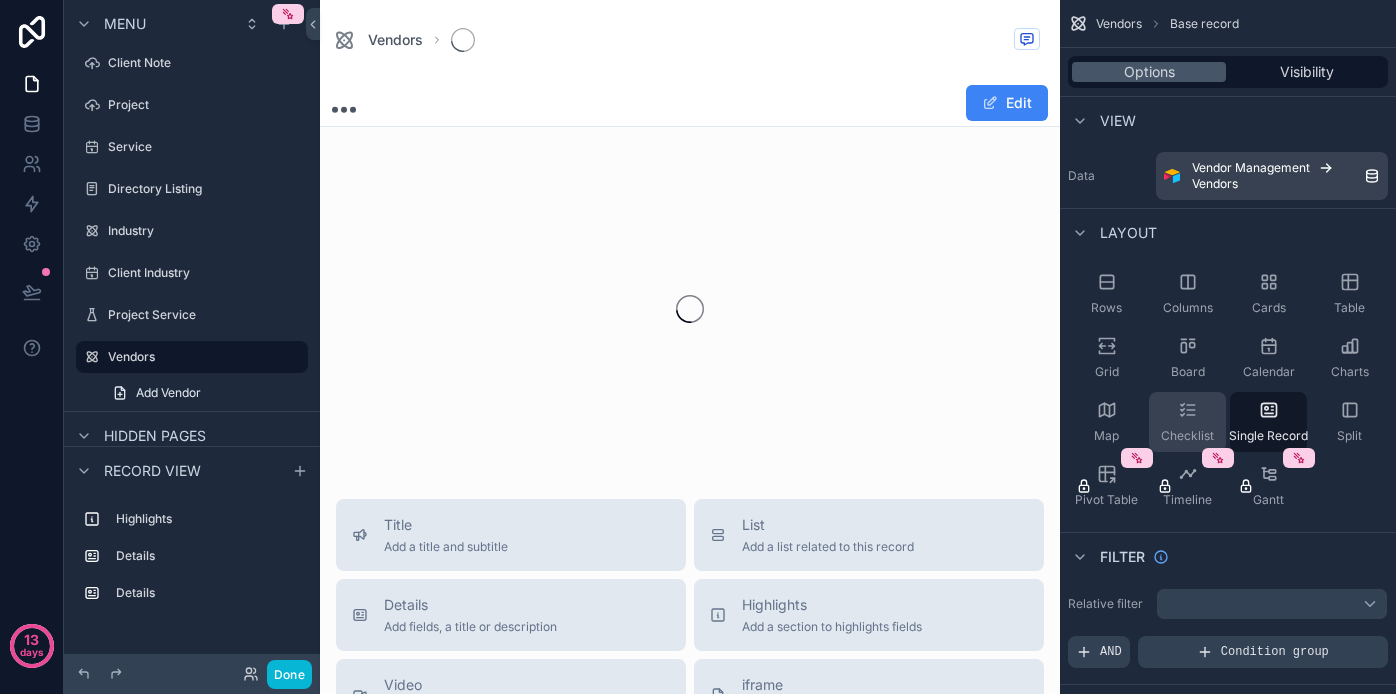 click on "Checklist" at bounding box center (1187, 436) 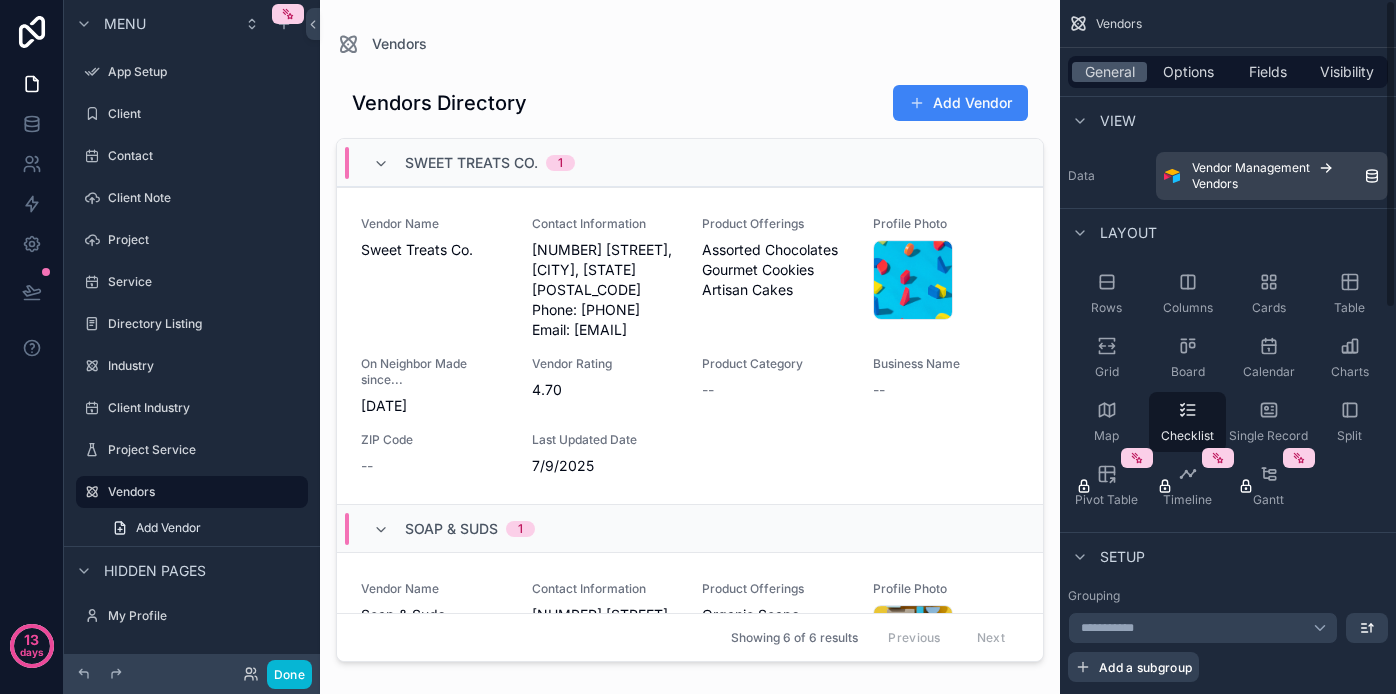 scroll, scrollTop: 0, scrollLeft: 0, axis: both 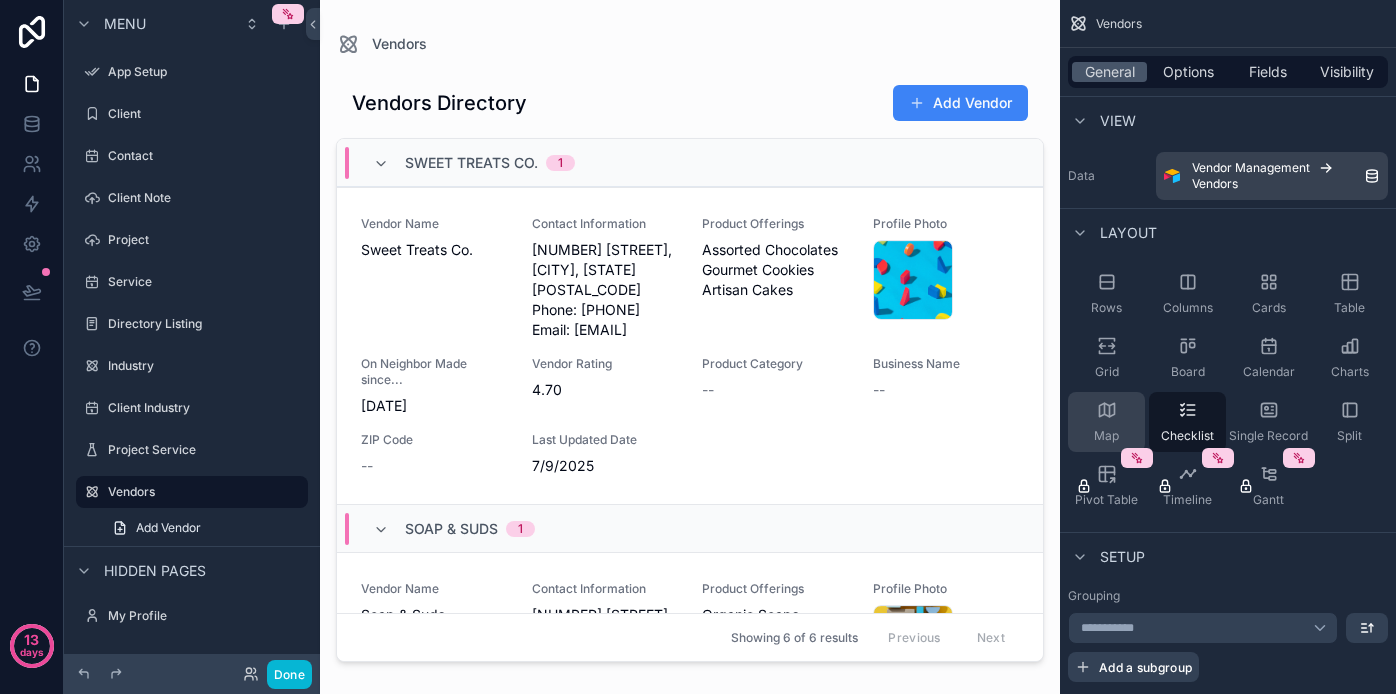click 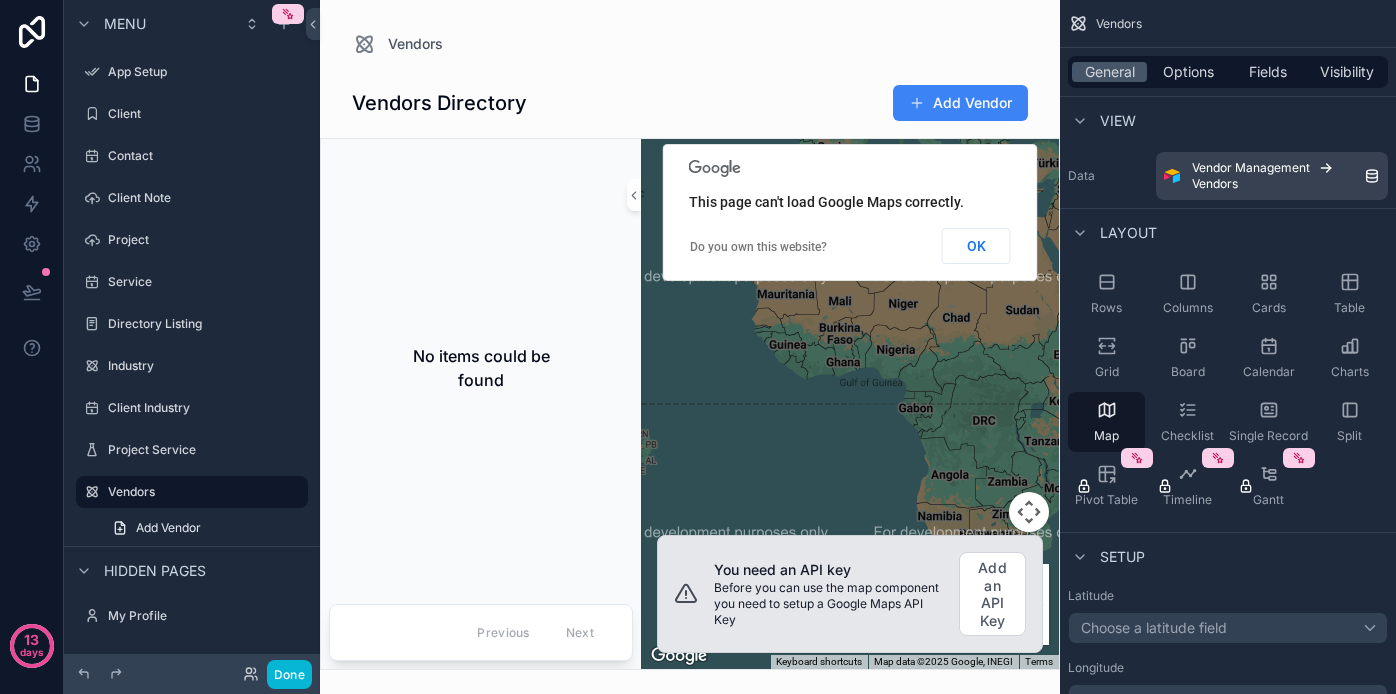click at bounding box center [690, 347] 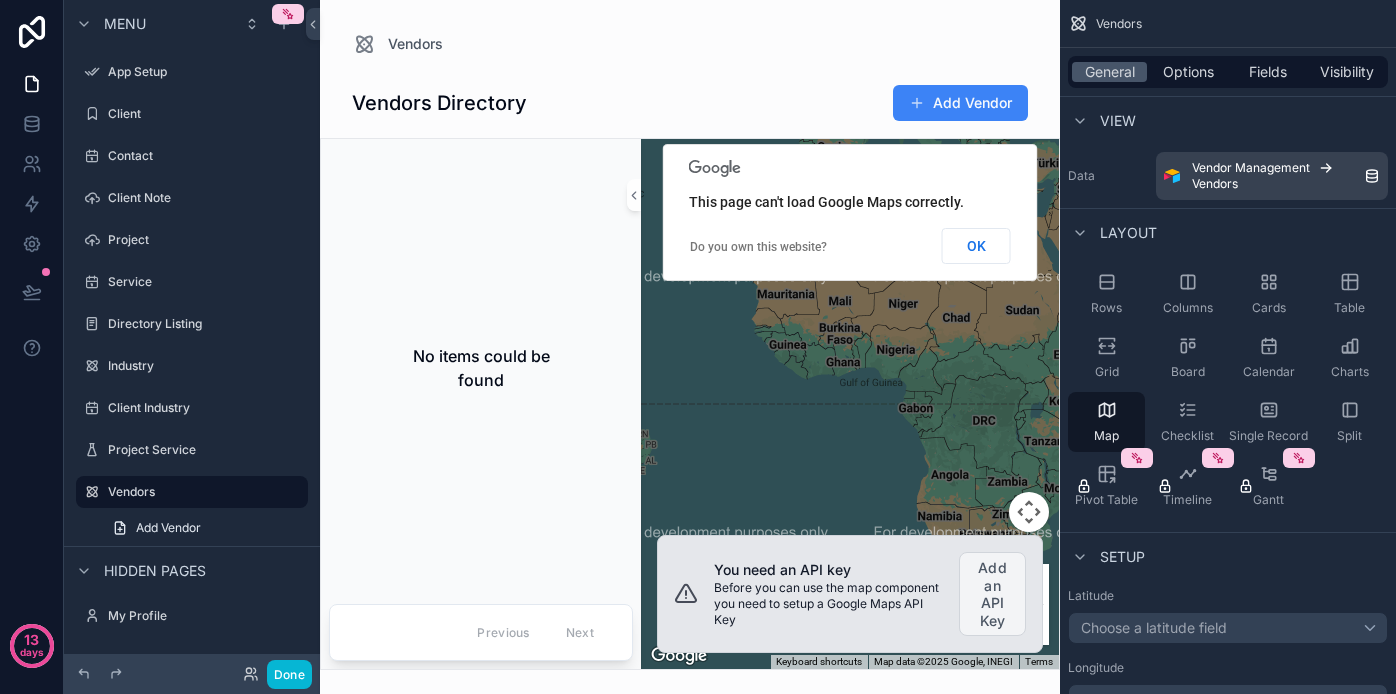 click on "Add an API Key" at bounding box center [992, 594] 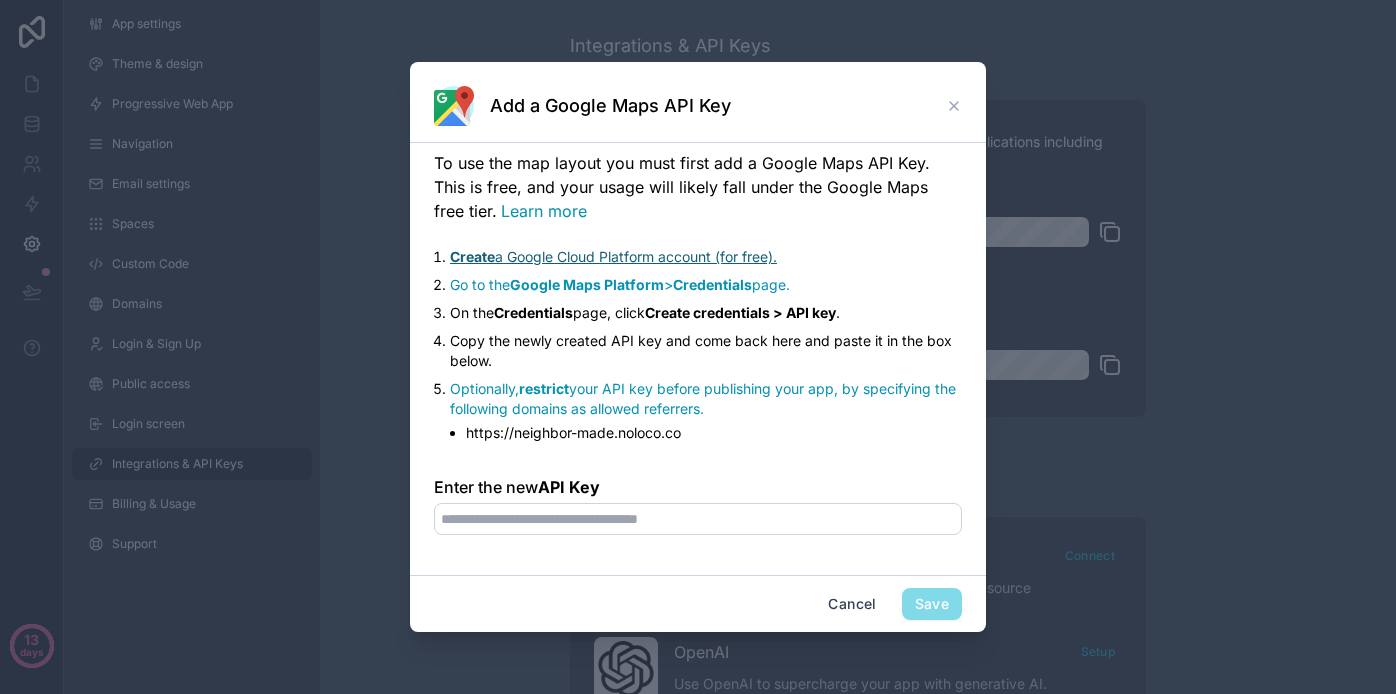 click on "Create  a Google Cloud Platform account (for free)." at bounding box center [613, 256] 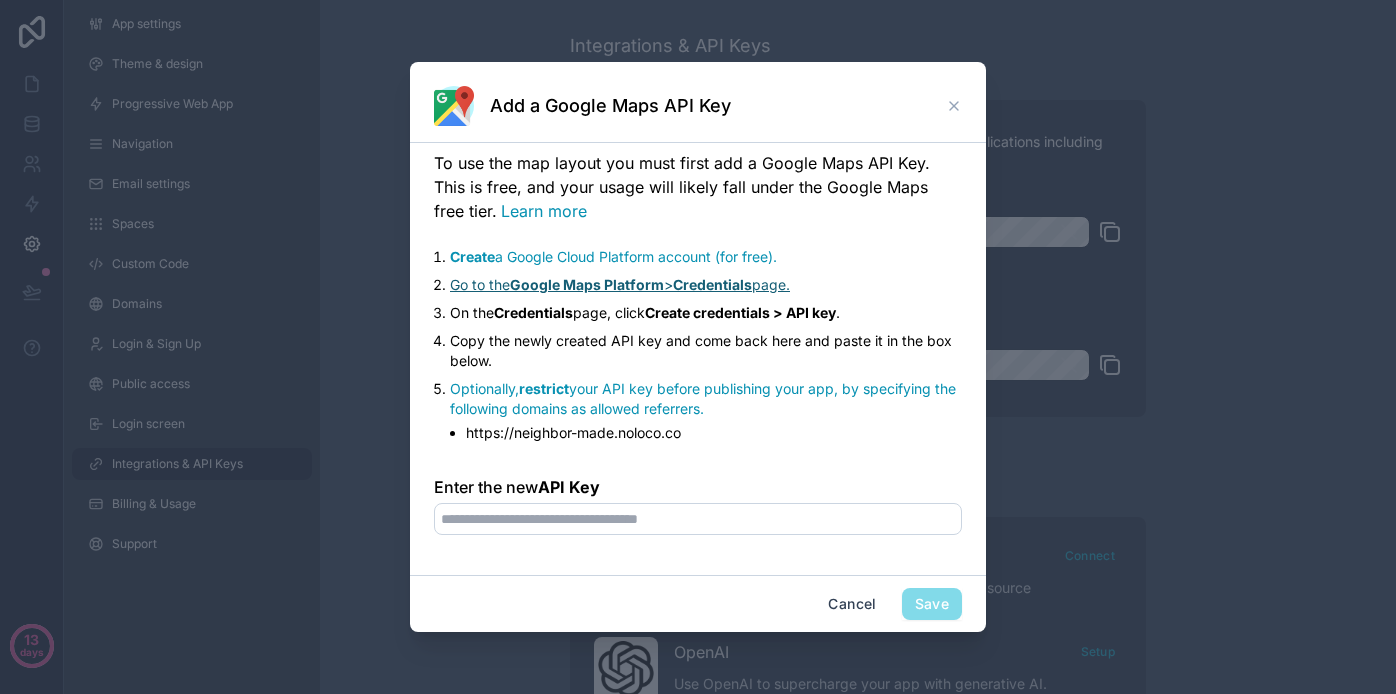 click on "Google Maps Platform" at bounding box center [587, 284] 